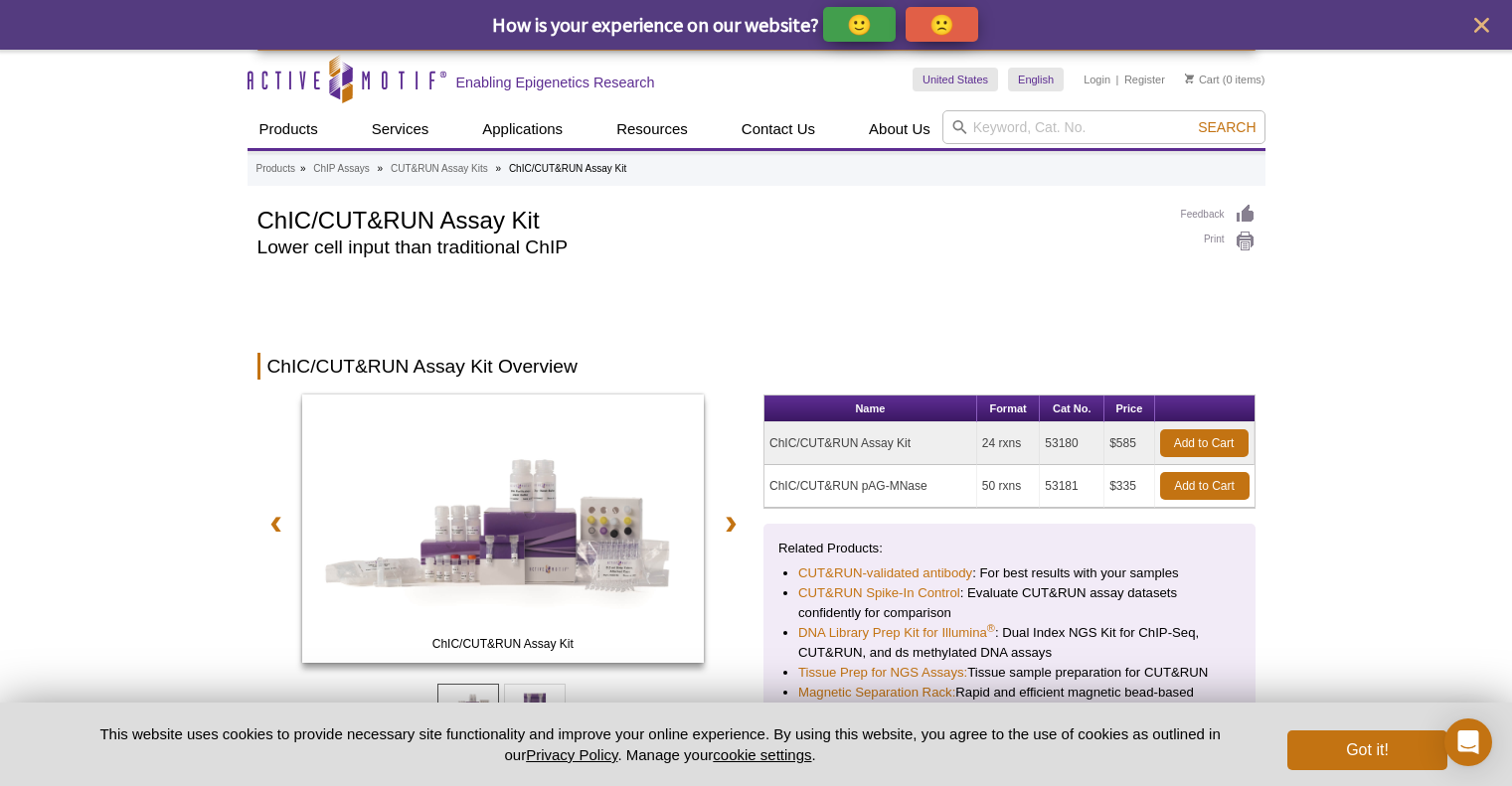 scroll, scrollTop: 6452, scrollLeft: 0, axis: vertical 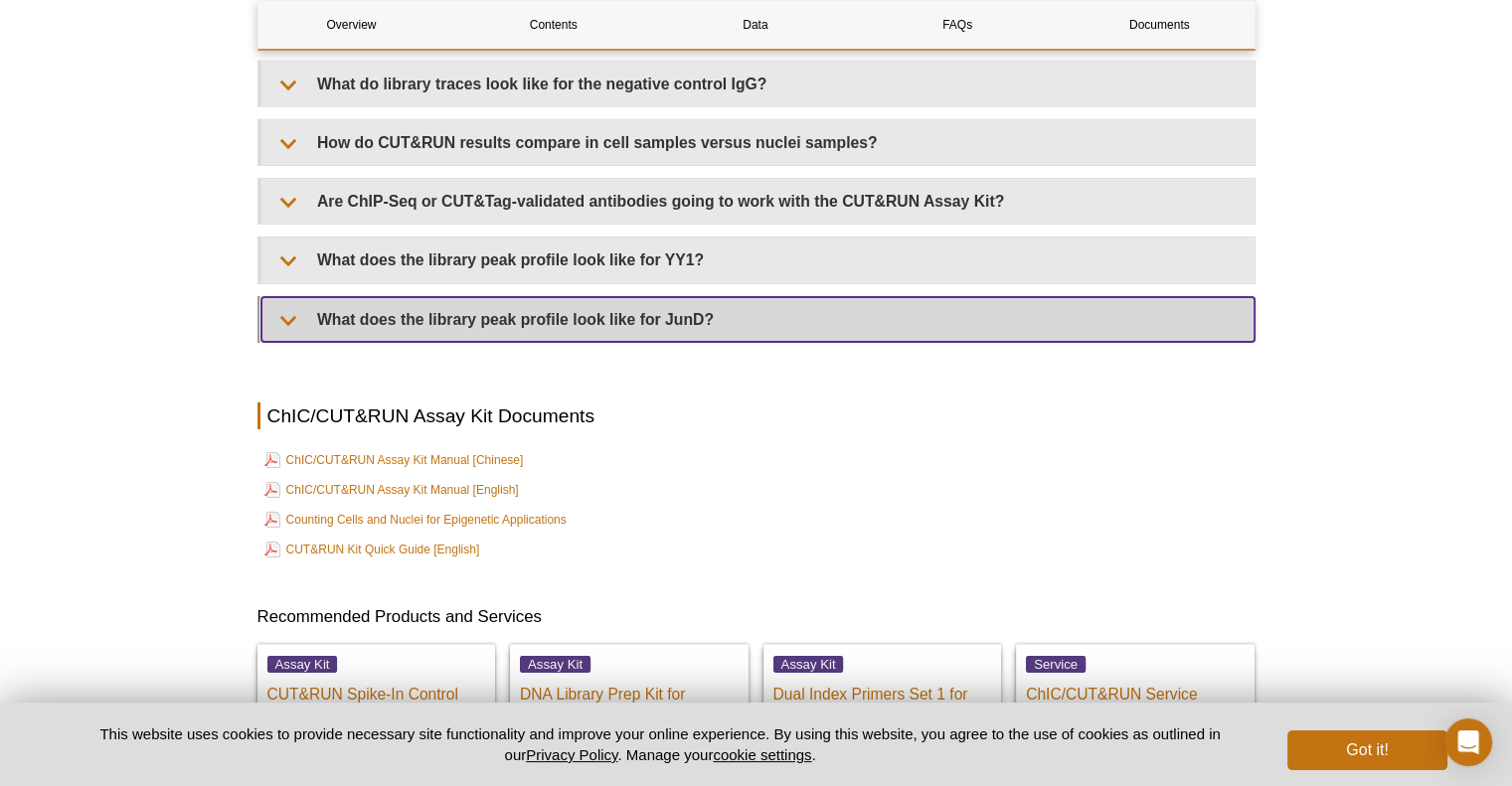 click on "What does the library peak profile look like for JunD?" at bounding box center (757, 319) 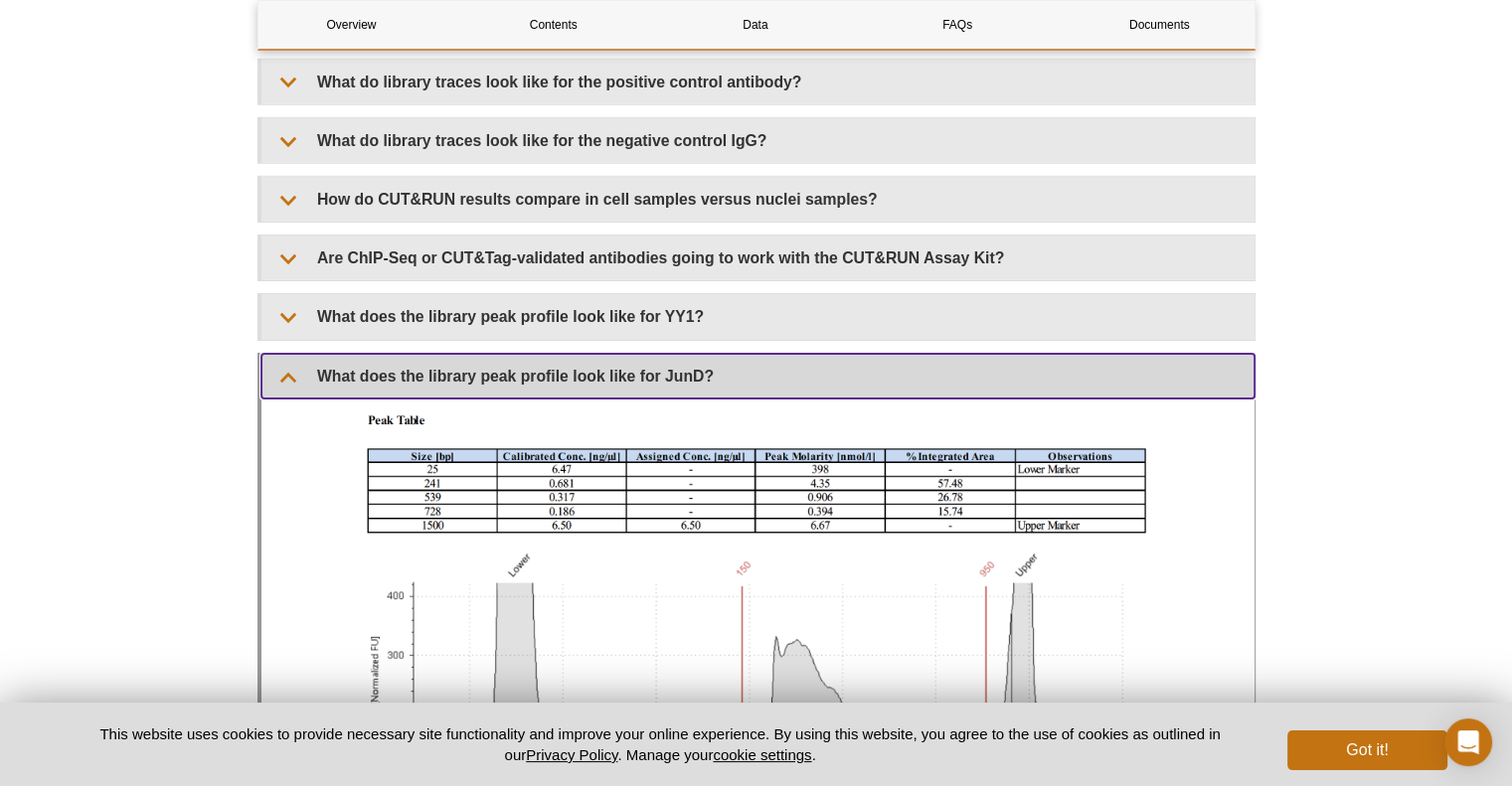 scroll, scrollTop: 6395, scrollLeft: 0, axis: vertical 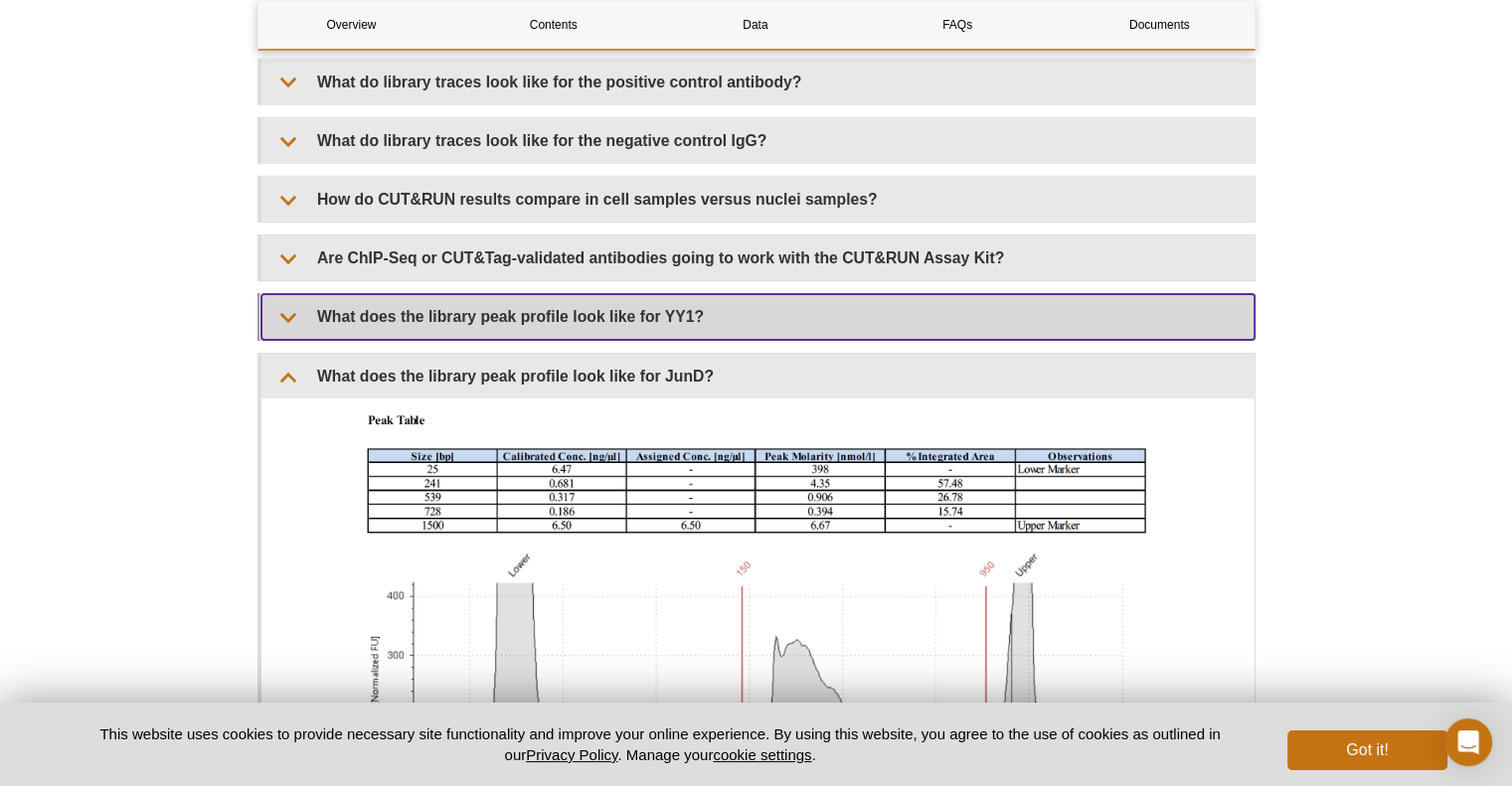 click on "What does the library peak profile look like for YY1?" at bounding box center (757, 316) 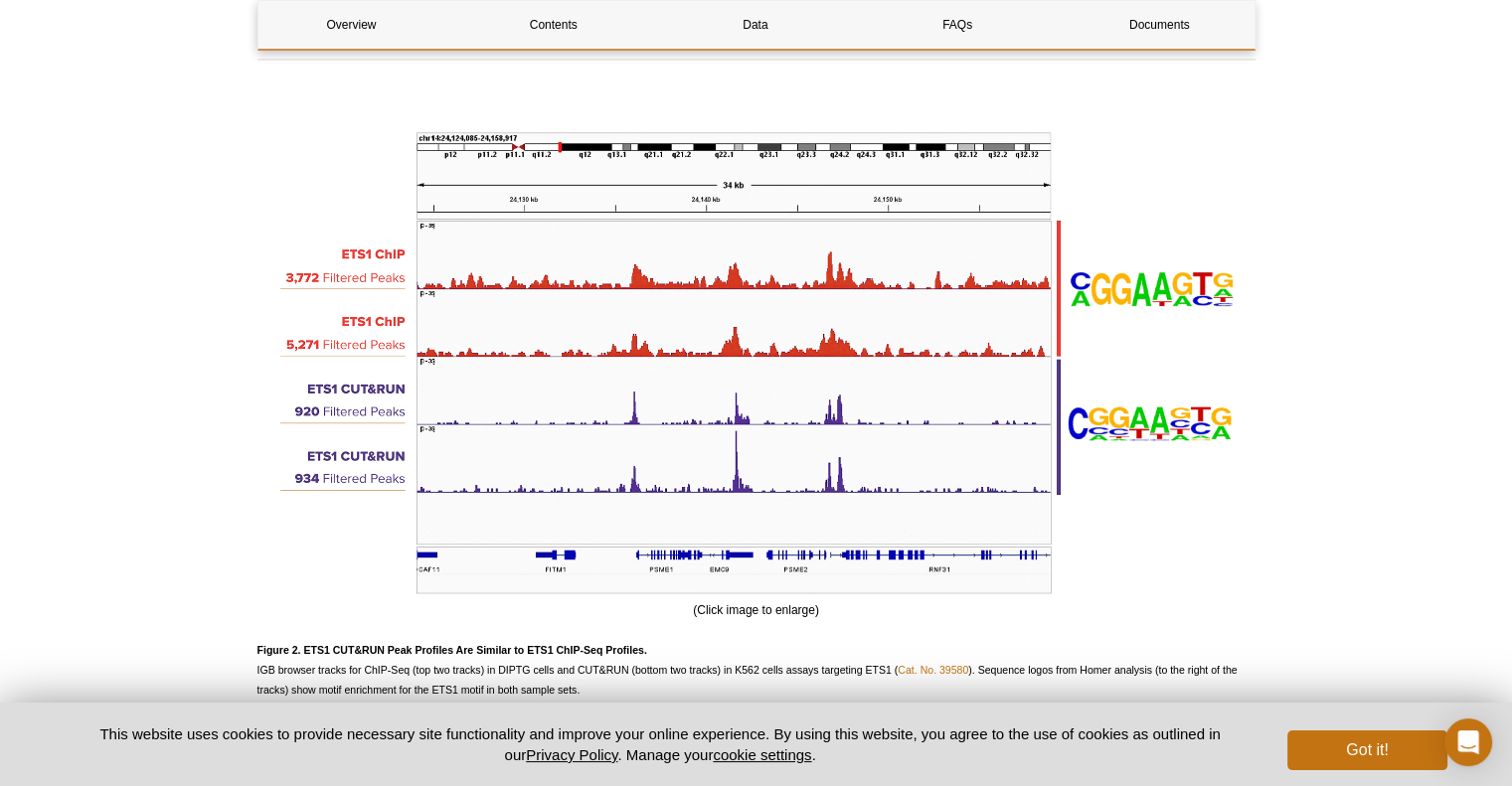 scroll, scrollTop: 3160, scrollLeft: 0, axis: vertical 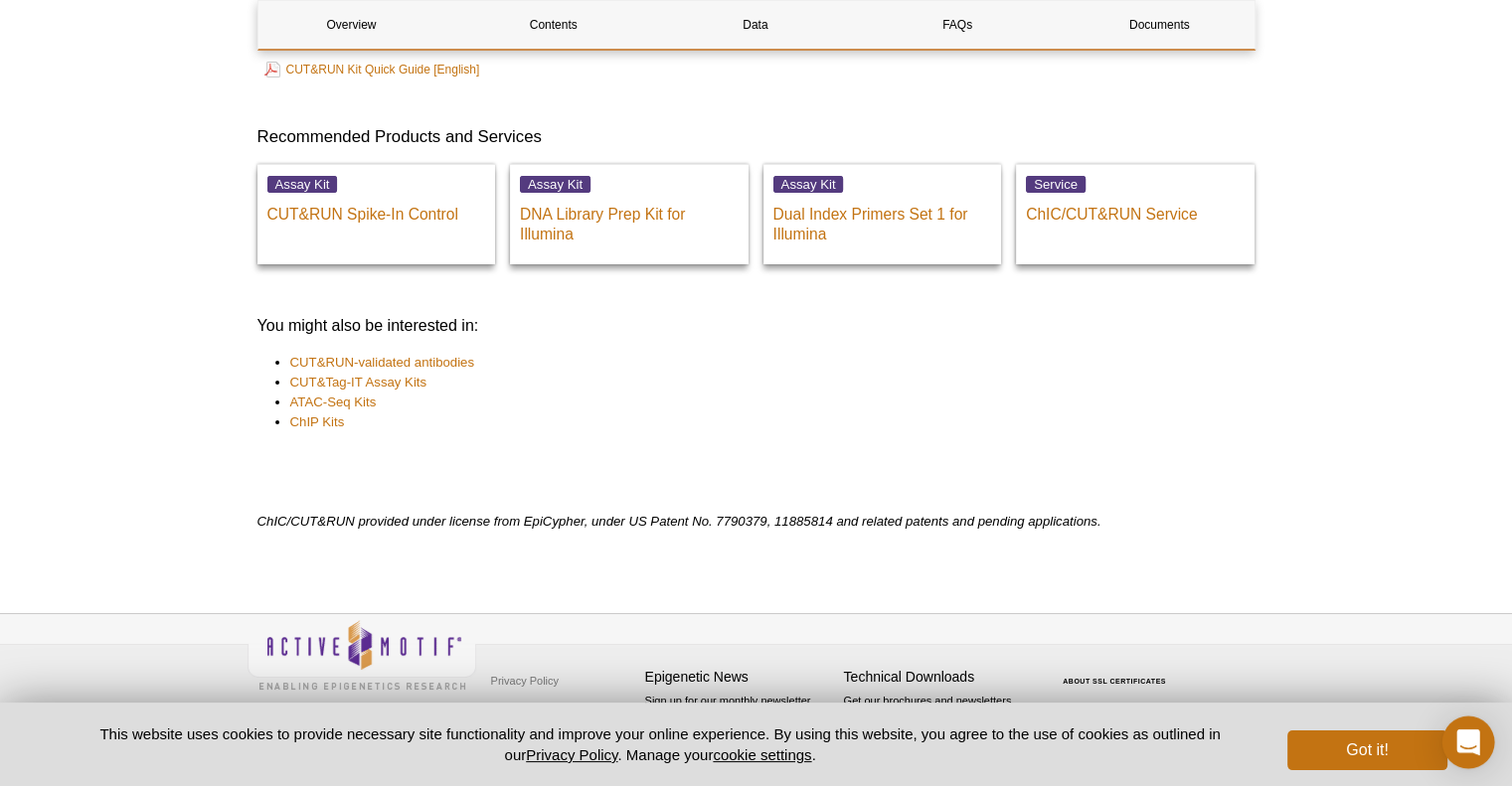 click at bounding box center [1468, 742] 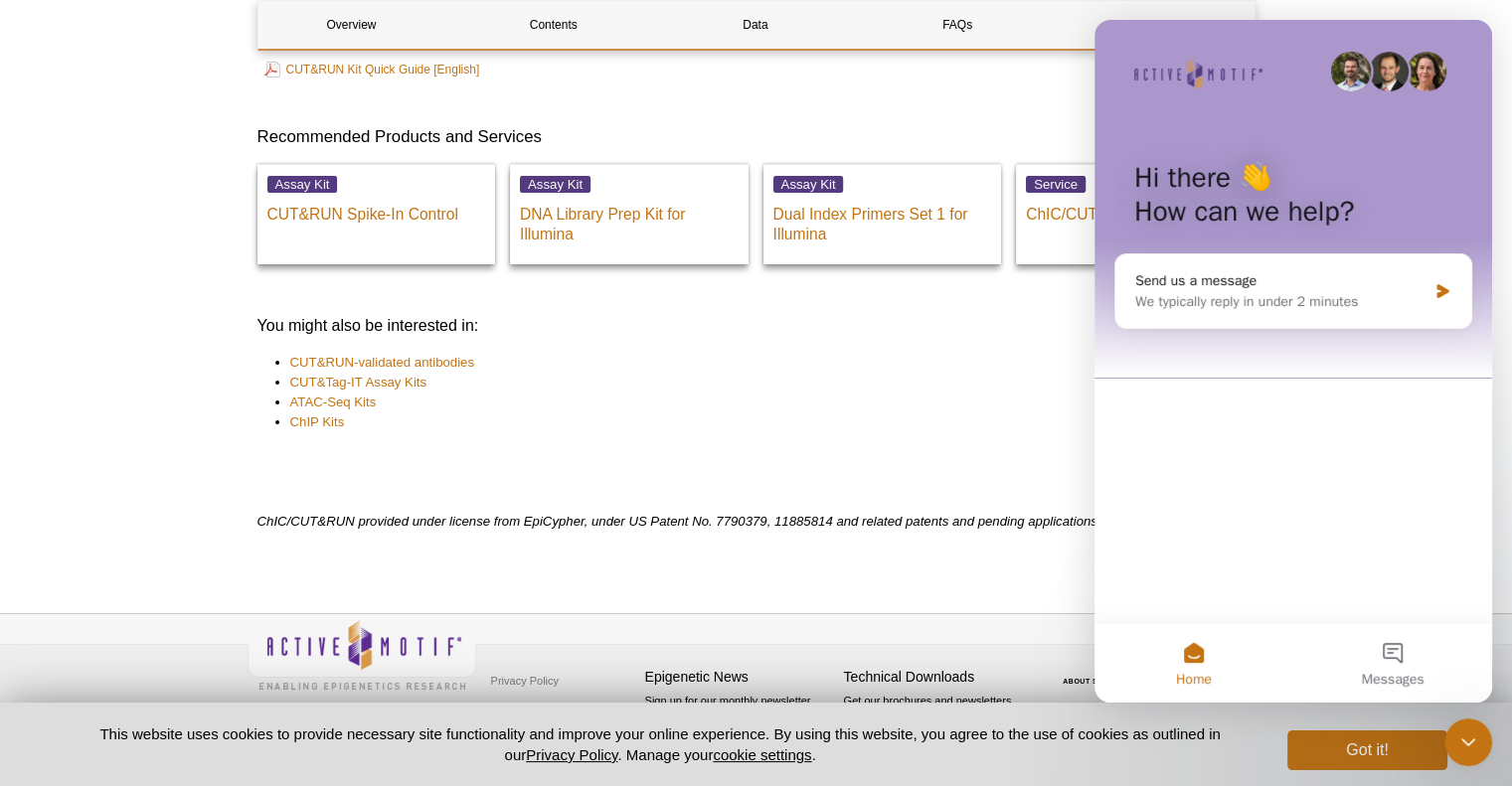 scroll, scrollTop: 0, scrollLeft: 0, axis: both 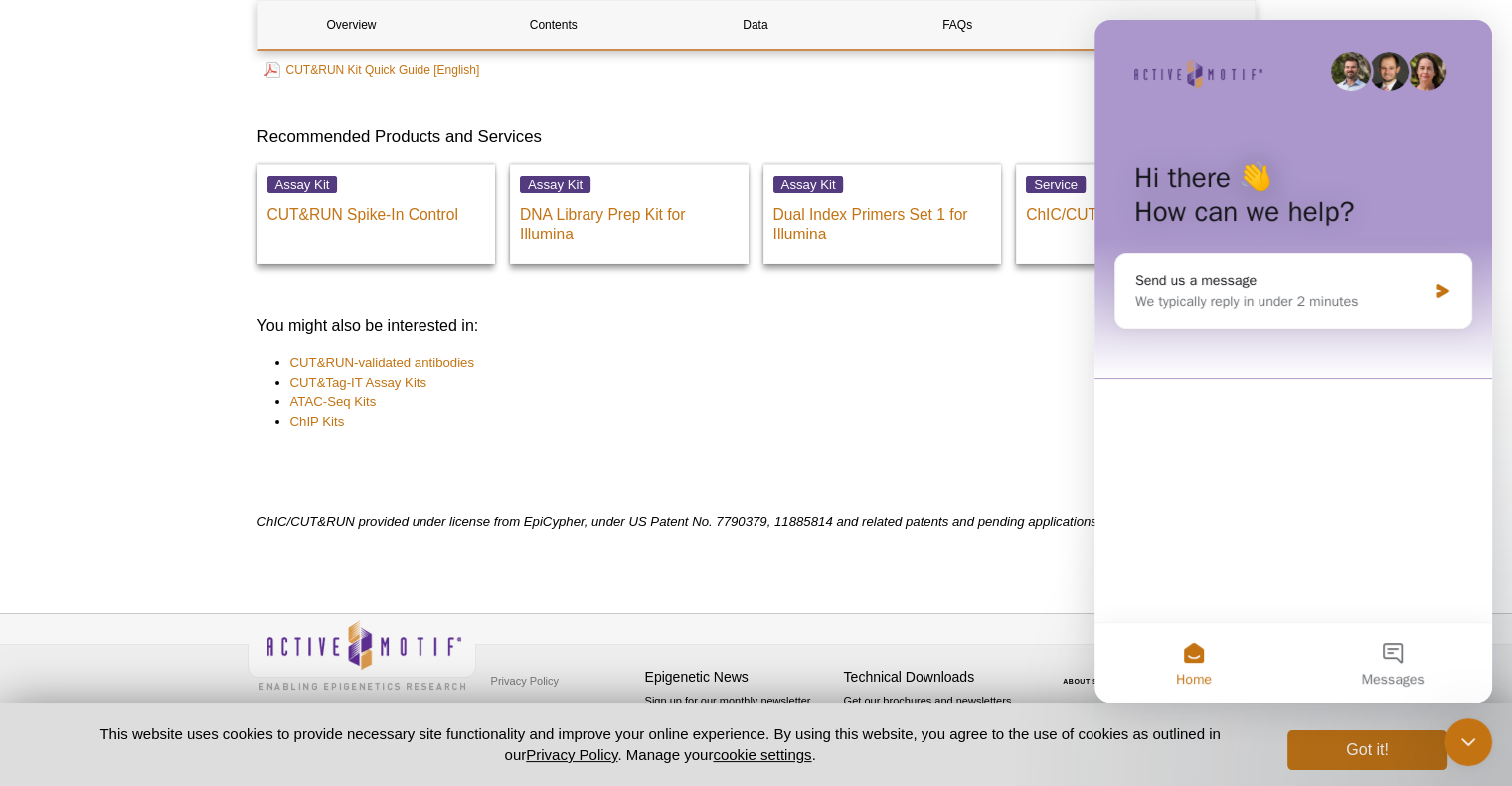click on "Hi there 👋 How can we help? Send us a message We typically reply in under 2 minutes" at bounding box center (1293, 321) 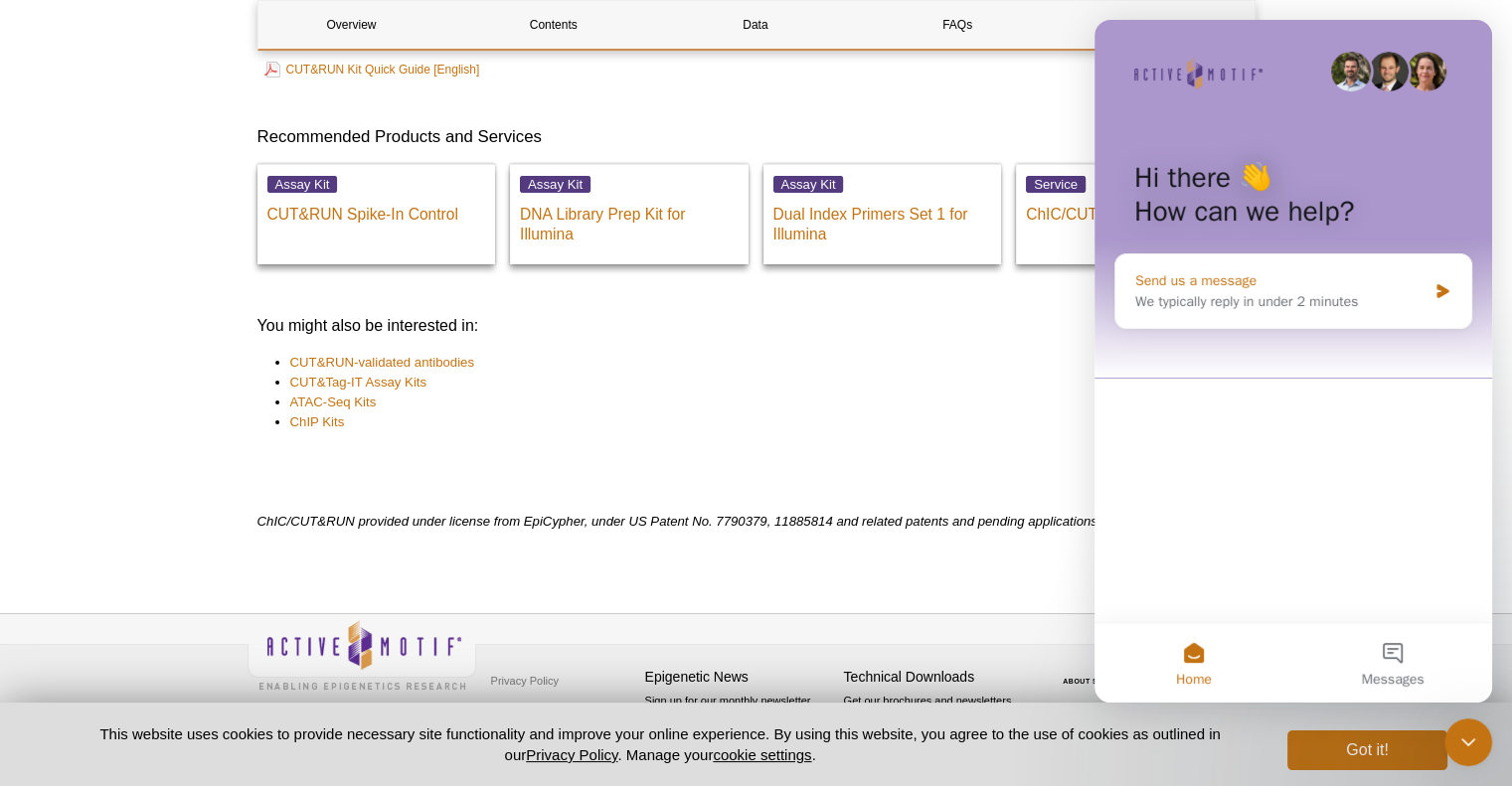 click on "We typically reply in under 2 minutes" at bounding box center (1280, 301) 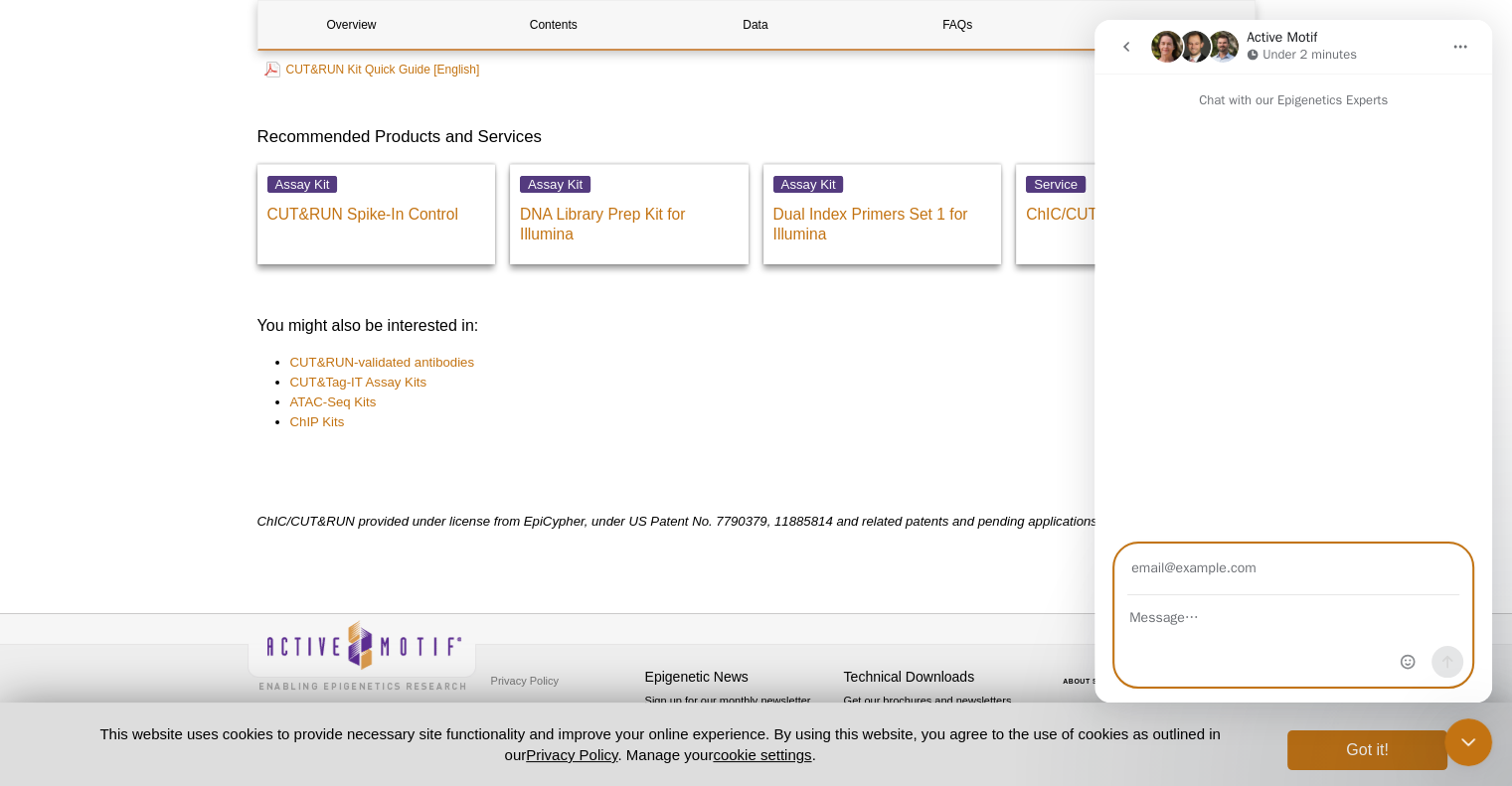 click at bounding box center (1293, 613) 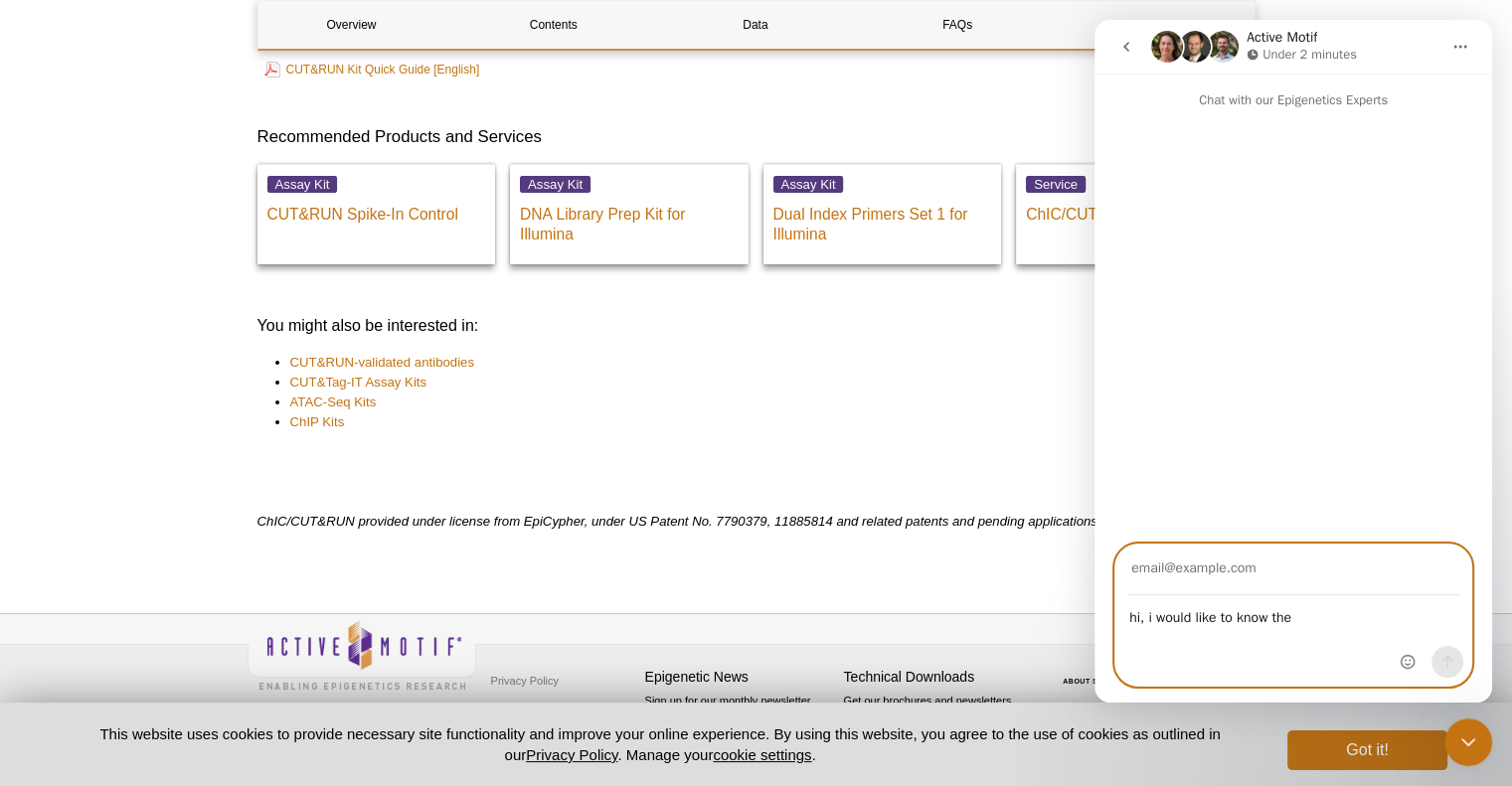 paste on "Host organism" 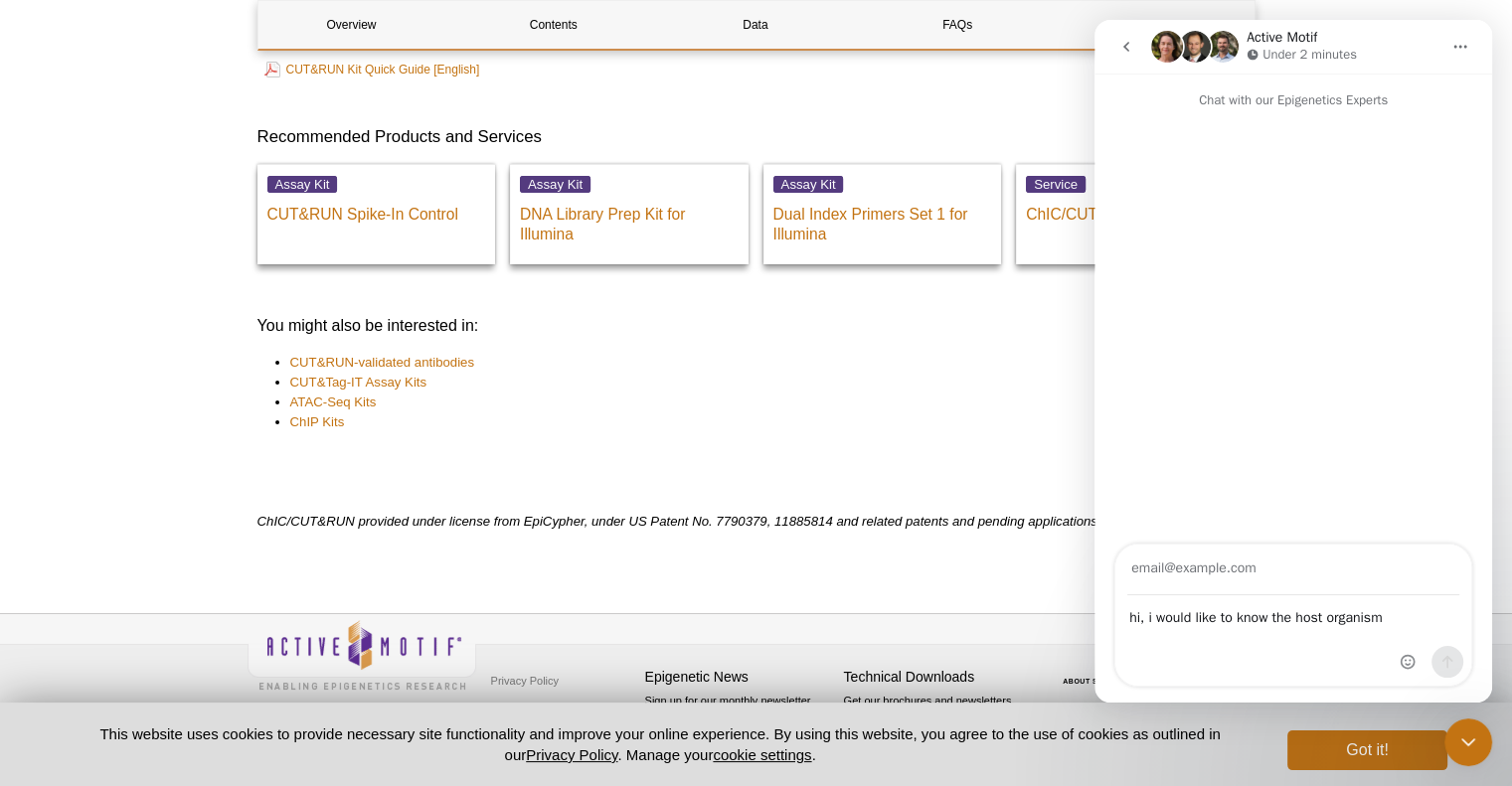 click at bounding box center [1431, 615] 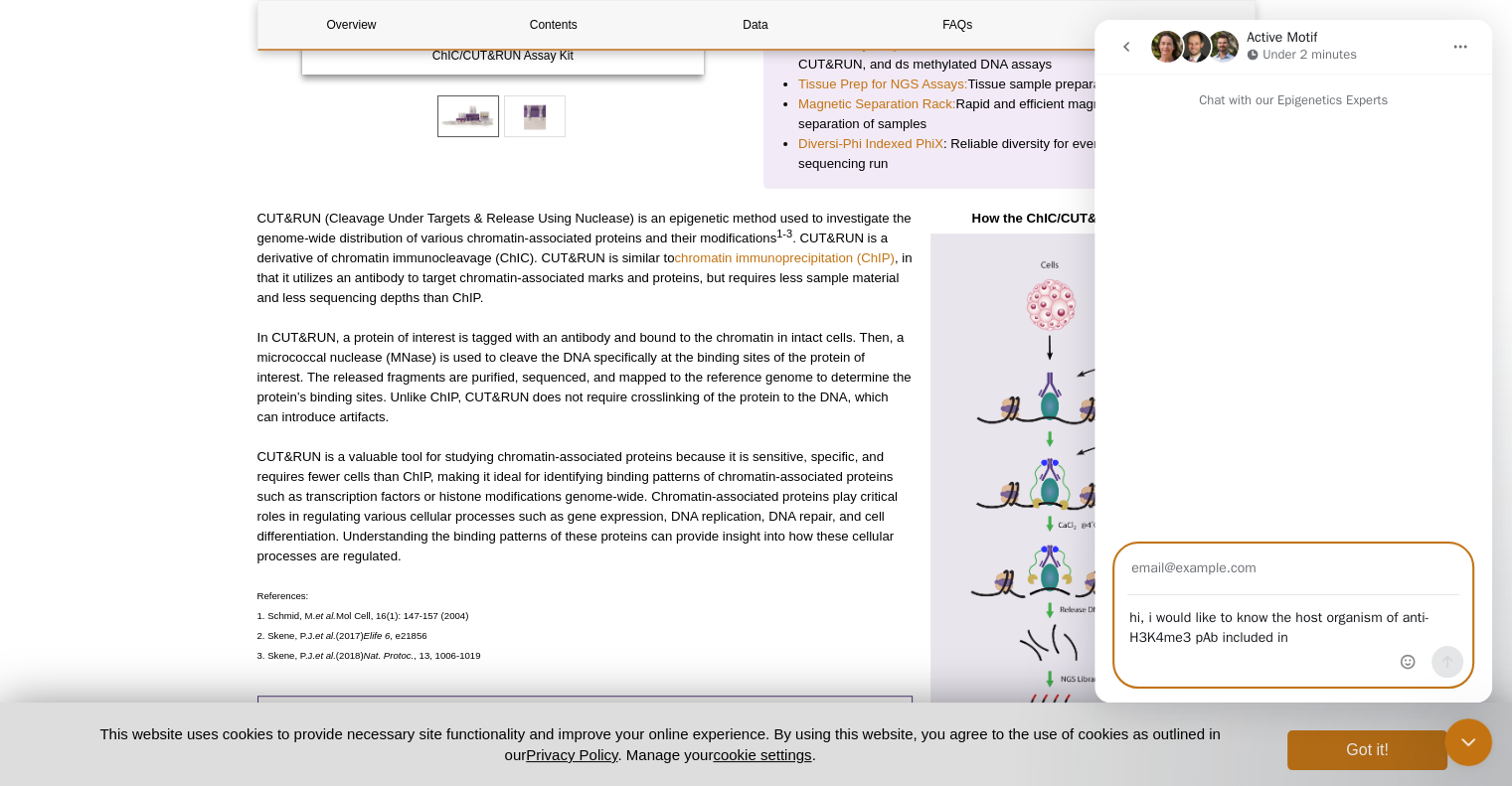 scroll, scrollTop: 0, scrollLeft: 0, axis: both 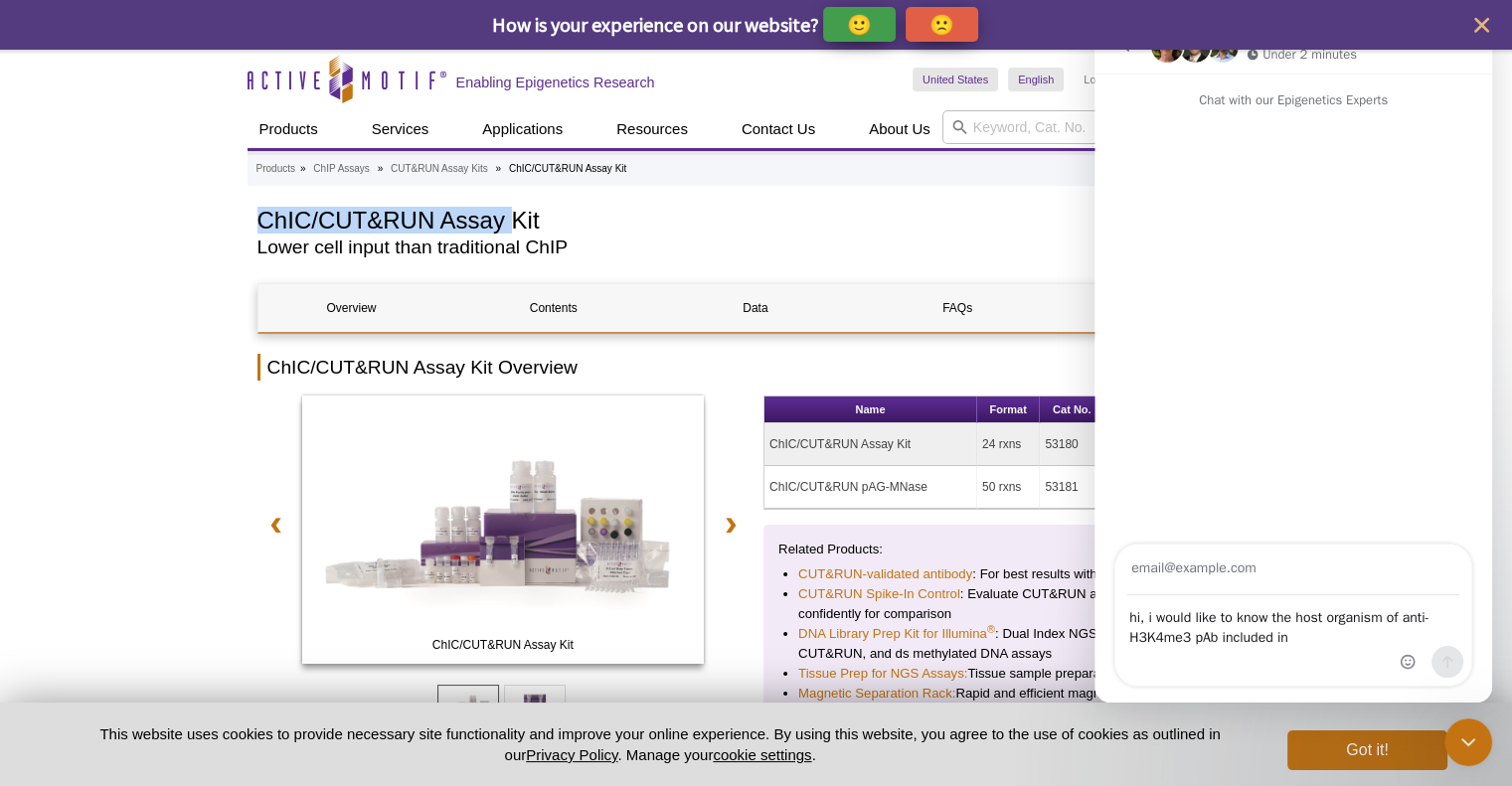 drag, startPoint x: 258, startPoint y: 220, endPoint x: 518, endPoint y: 218, distance: 260.00769 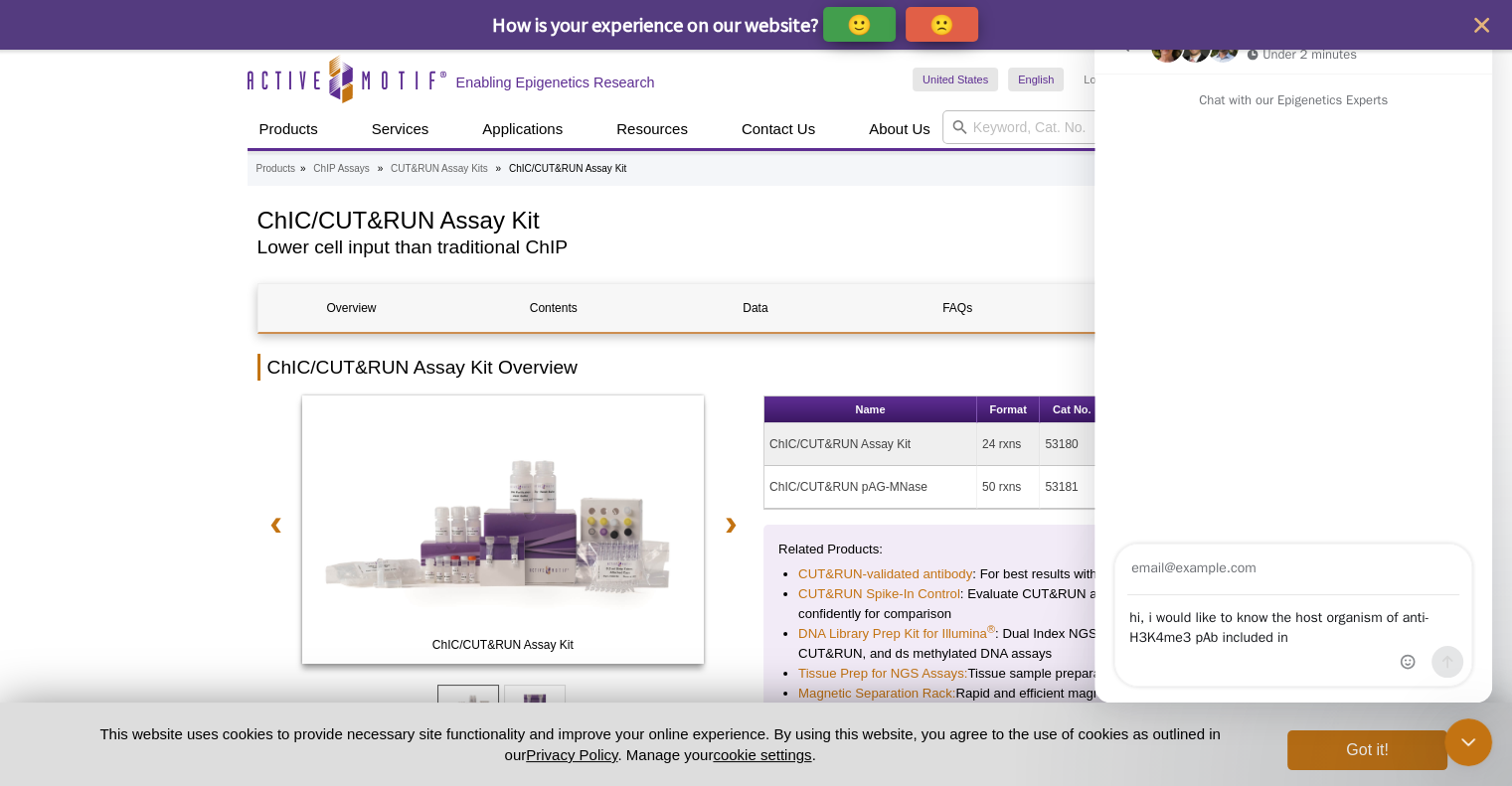 click on "ChIC/CUT&RUN Assay Kit" at bounding box center (709, 219) 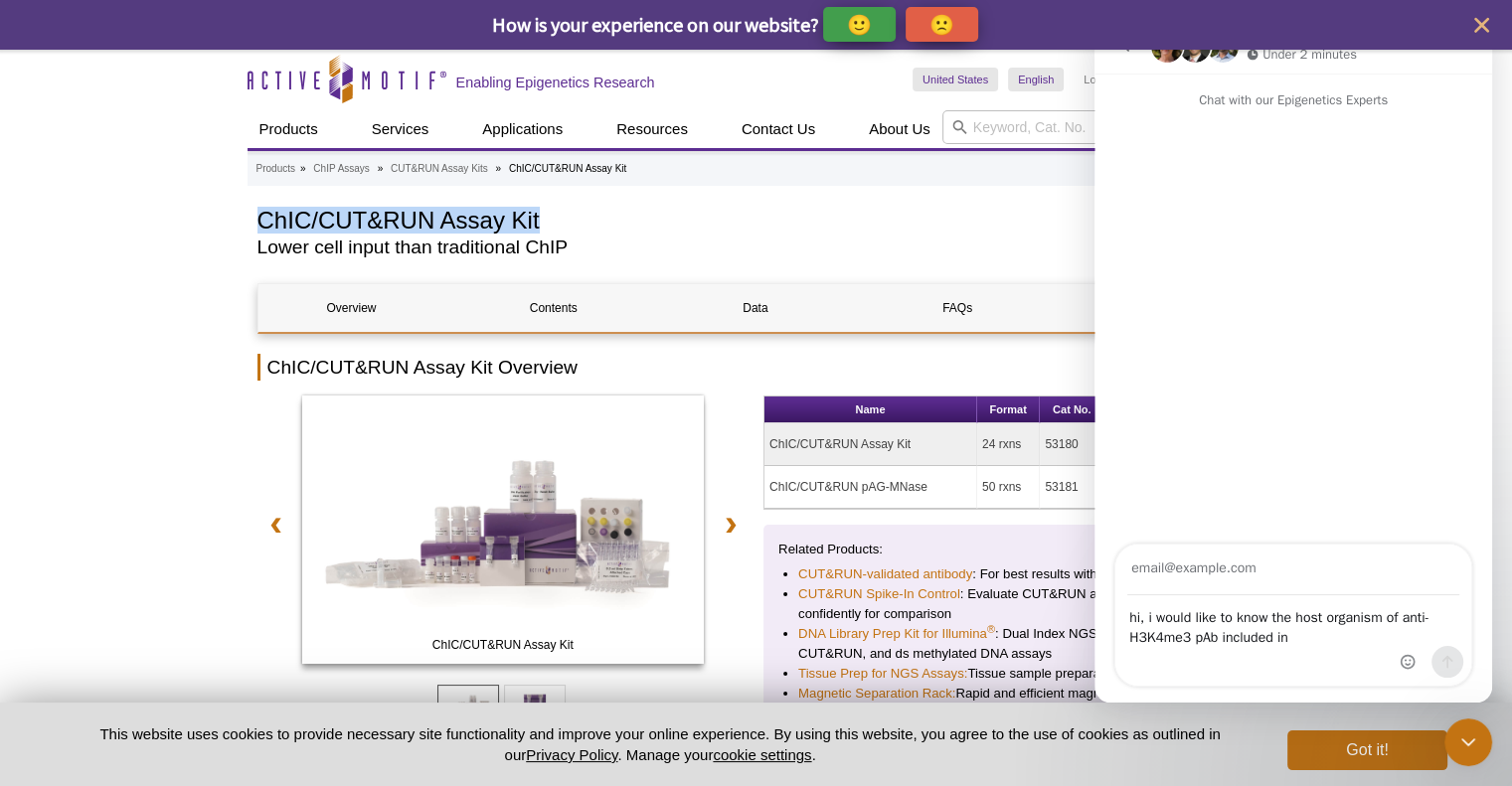 drag, startPoint x: 255, startPoint y: 219, endPoint x: 552, endPoint y: 205, distance: 297.32978 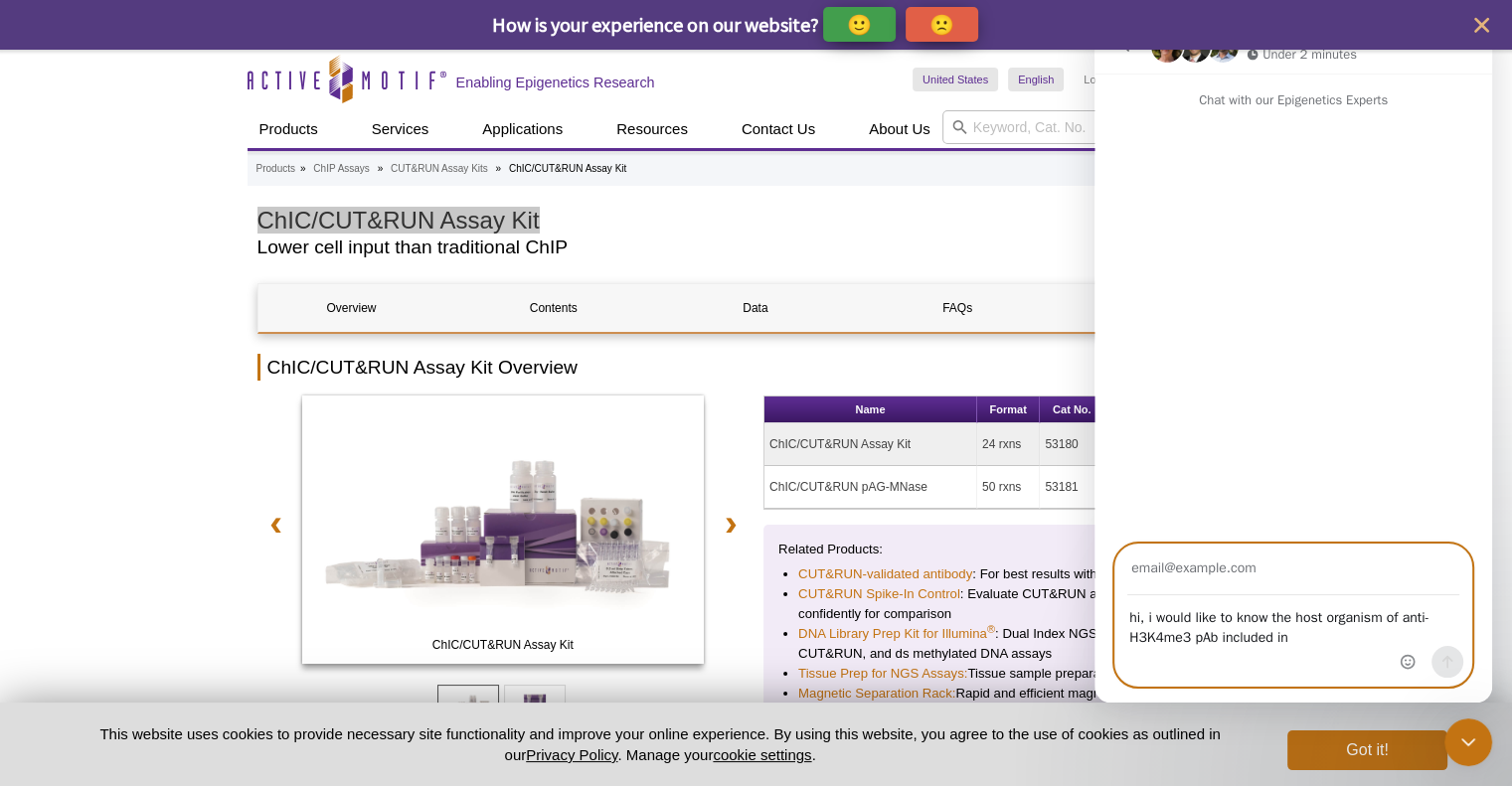 click on "hi, i would like to know the host organism of anti-H3K4me3 pAb included in" at bounding box center (1293, 623) 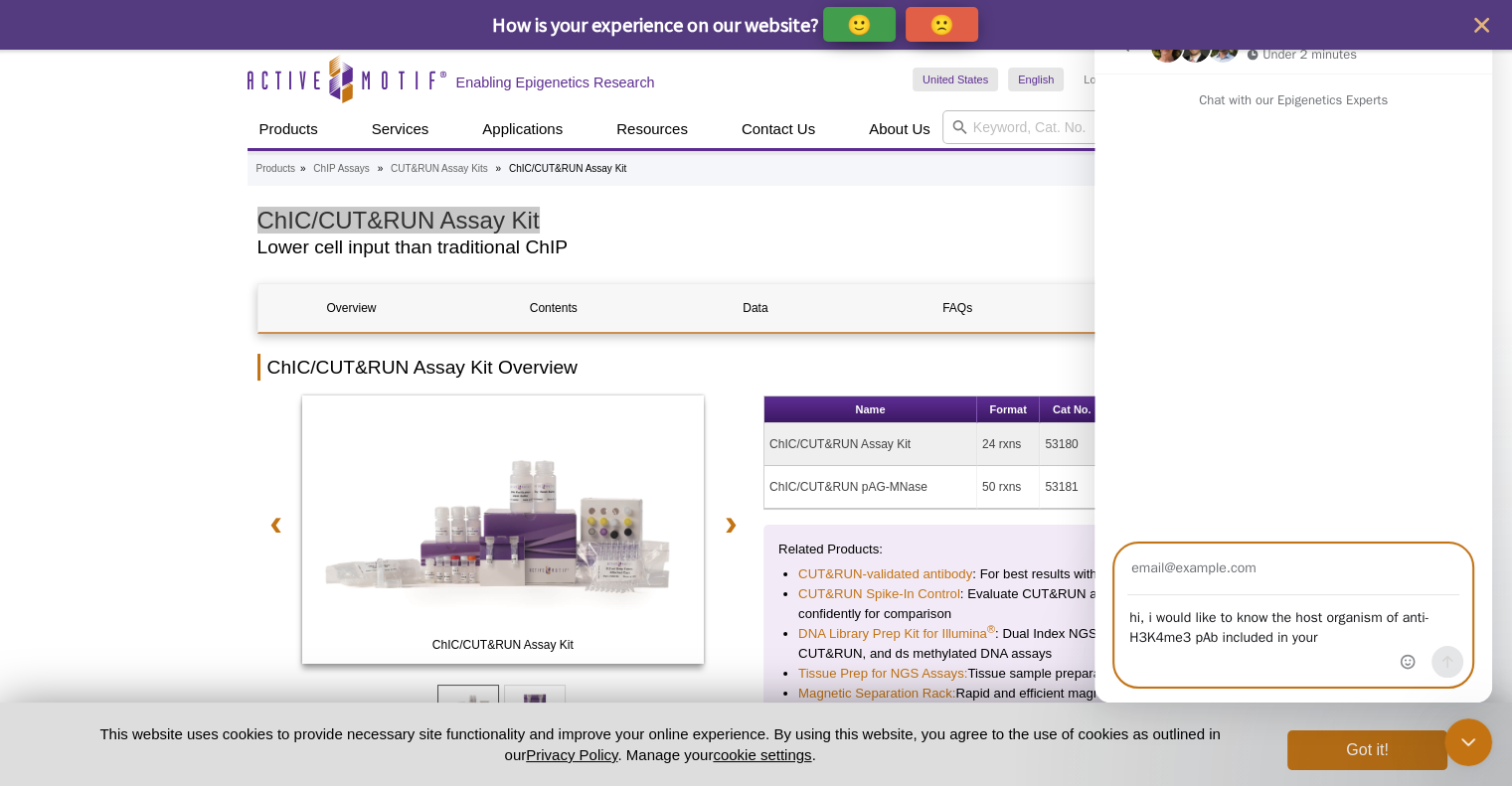 paste on "ChIC/CUT&RUN Assay Kit" 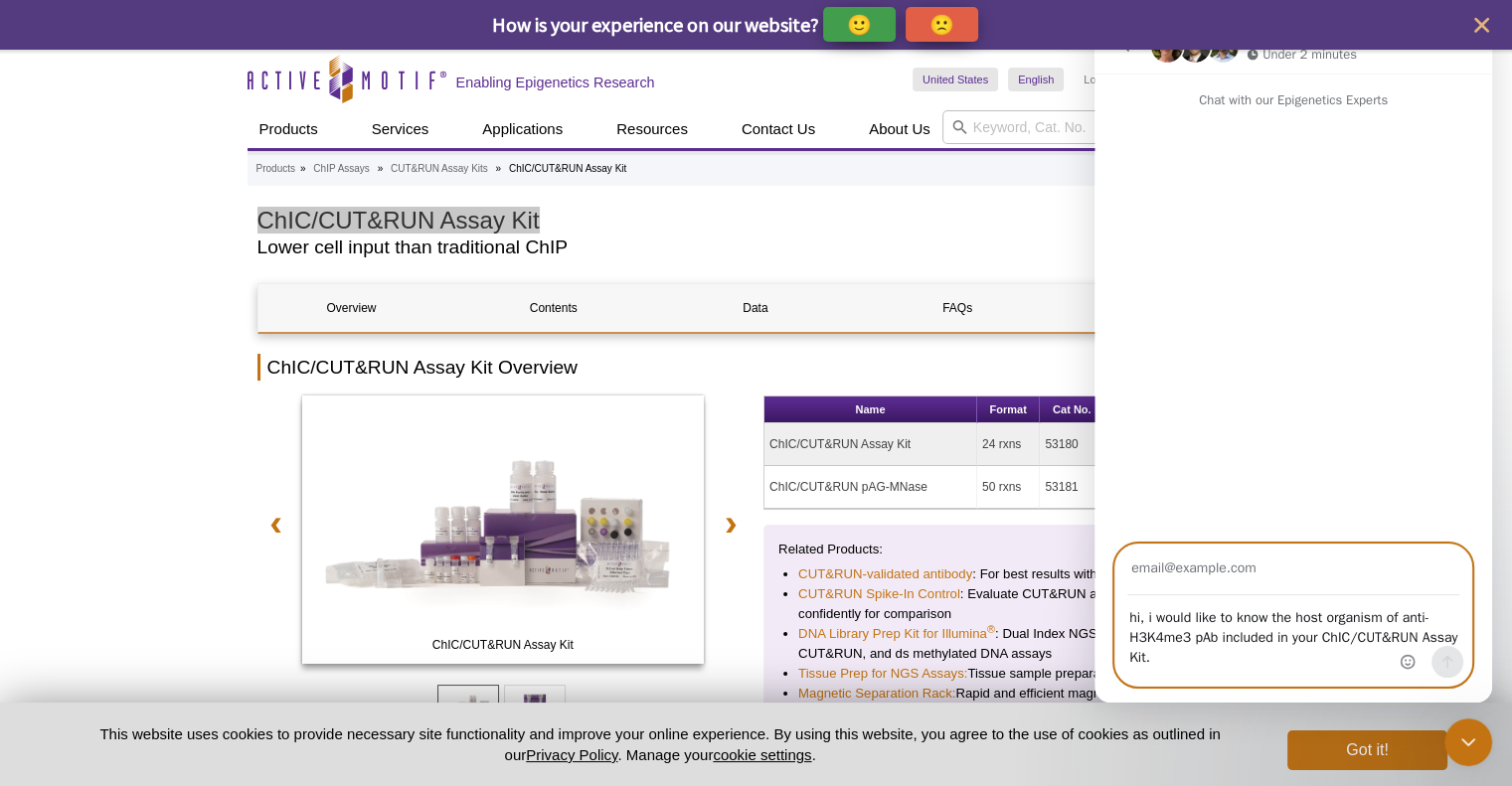 click on "hi, i would like to know the host organism of anti-H3K4me3 pAb included in your ChIC/CUT&RUN Assay Kit." at bounding box center [1293, 633] 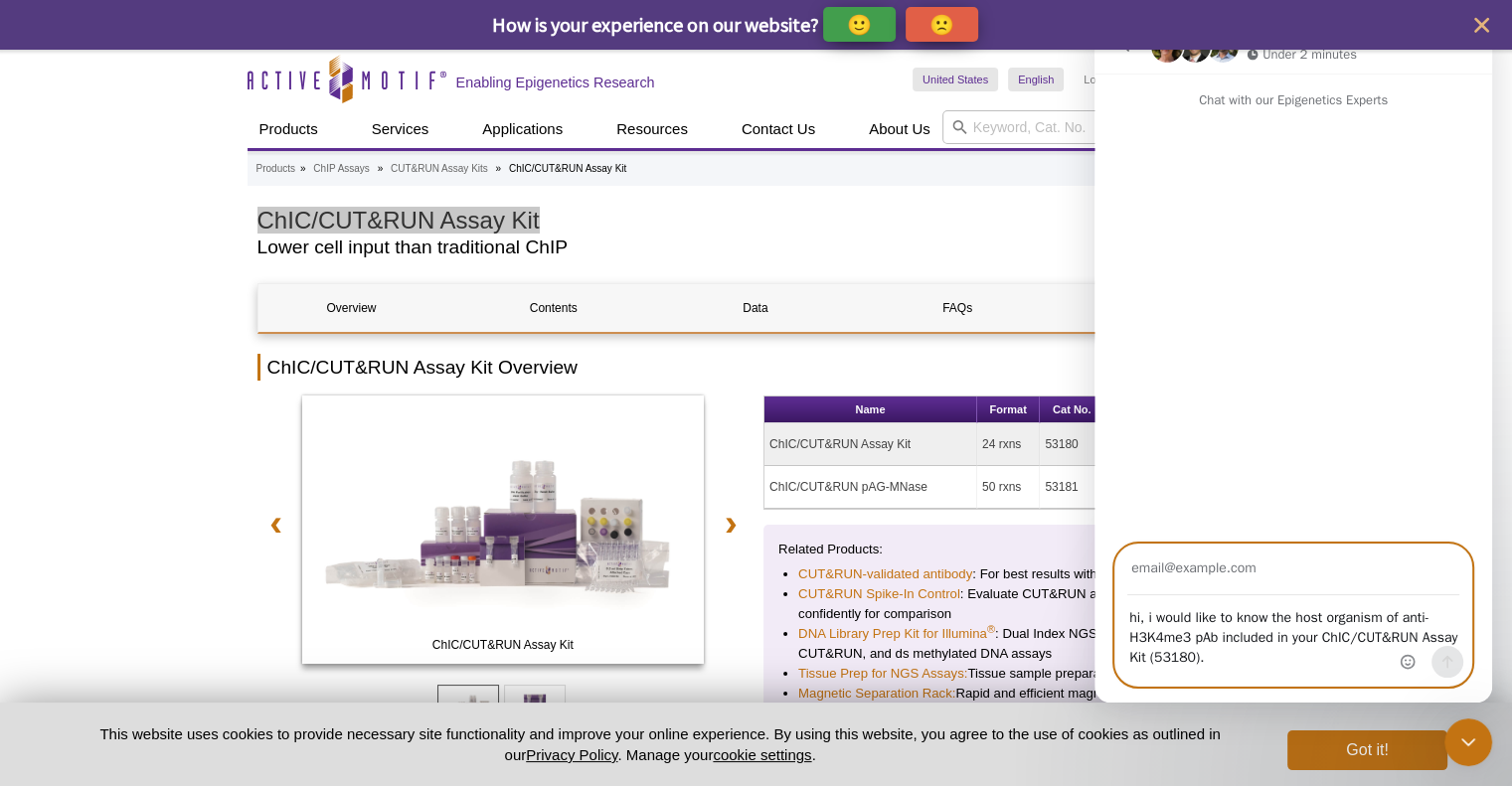 click on "hi, i would like to know the host organism of anti-H3K4me3 pAb included in your ChIC/CUT&RUN Assay Kit (53180)." at bounding box center [1293, 633] 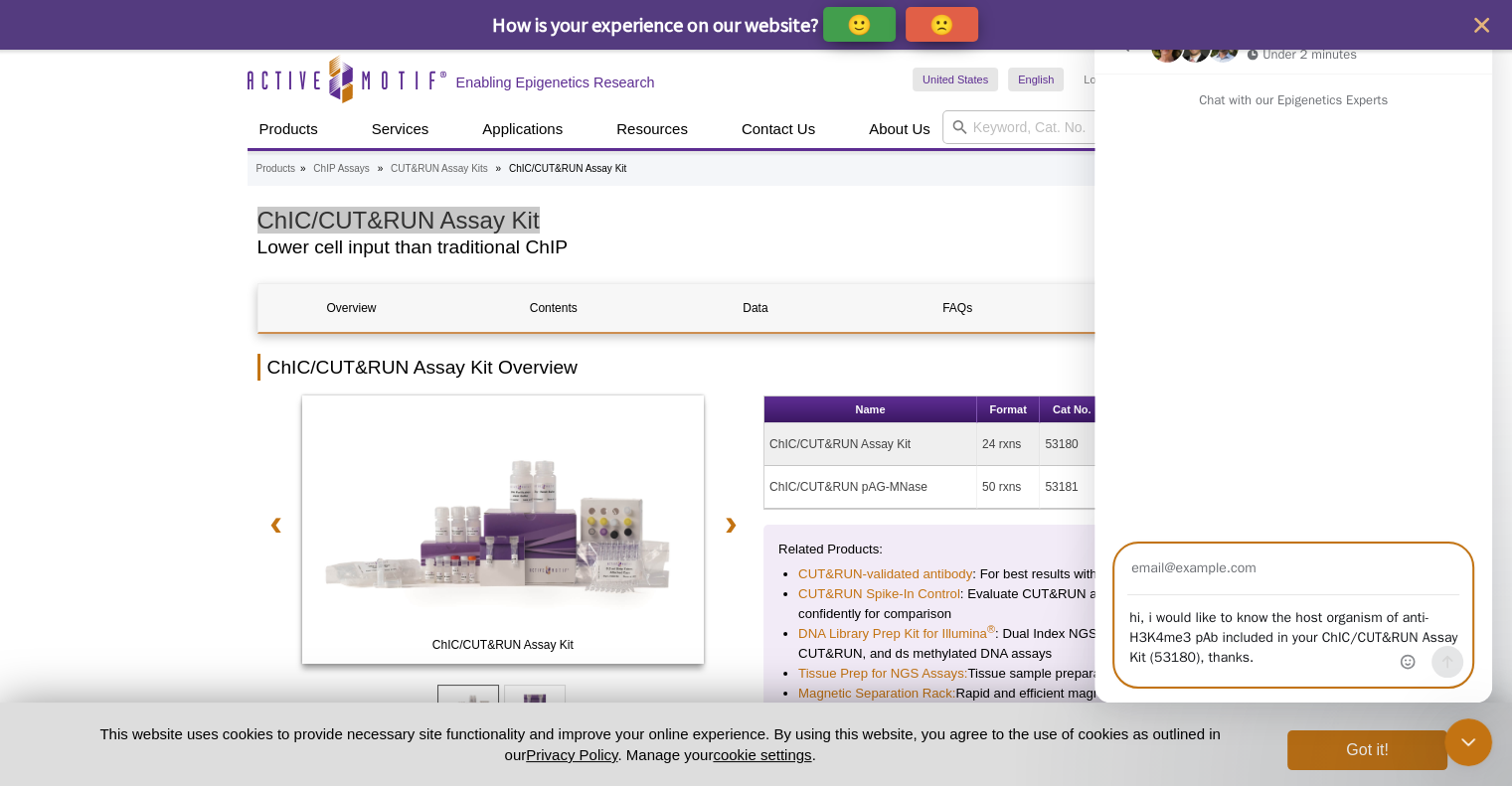 click on "hi, i would like to know the host organism of anti-H3K4me3 pAb included in your ChIC/CUT&RUN Assay Kit (53180), thanks." at bounding box center (1293, 633) 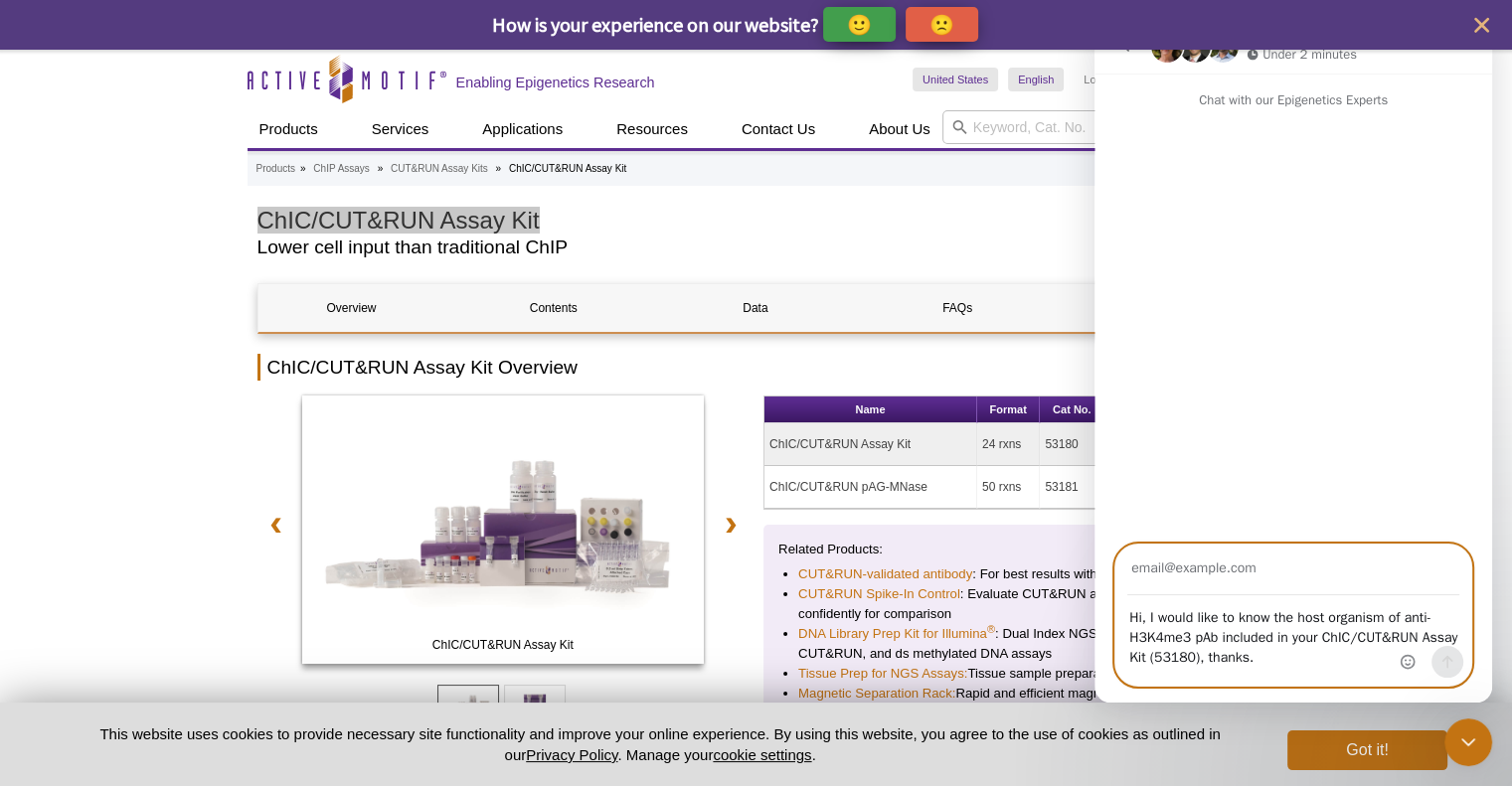 type on "Hi, I would like to know the host organism of anti-H3K4me3 pAb included in your ChIC/CUT&RUN Assay Kit (53180), thanks." 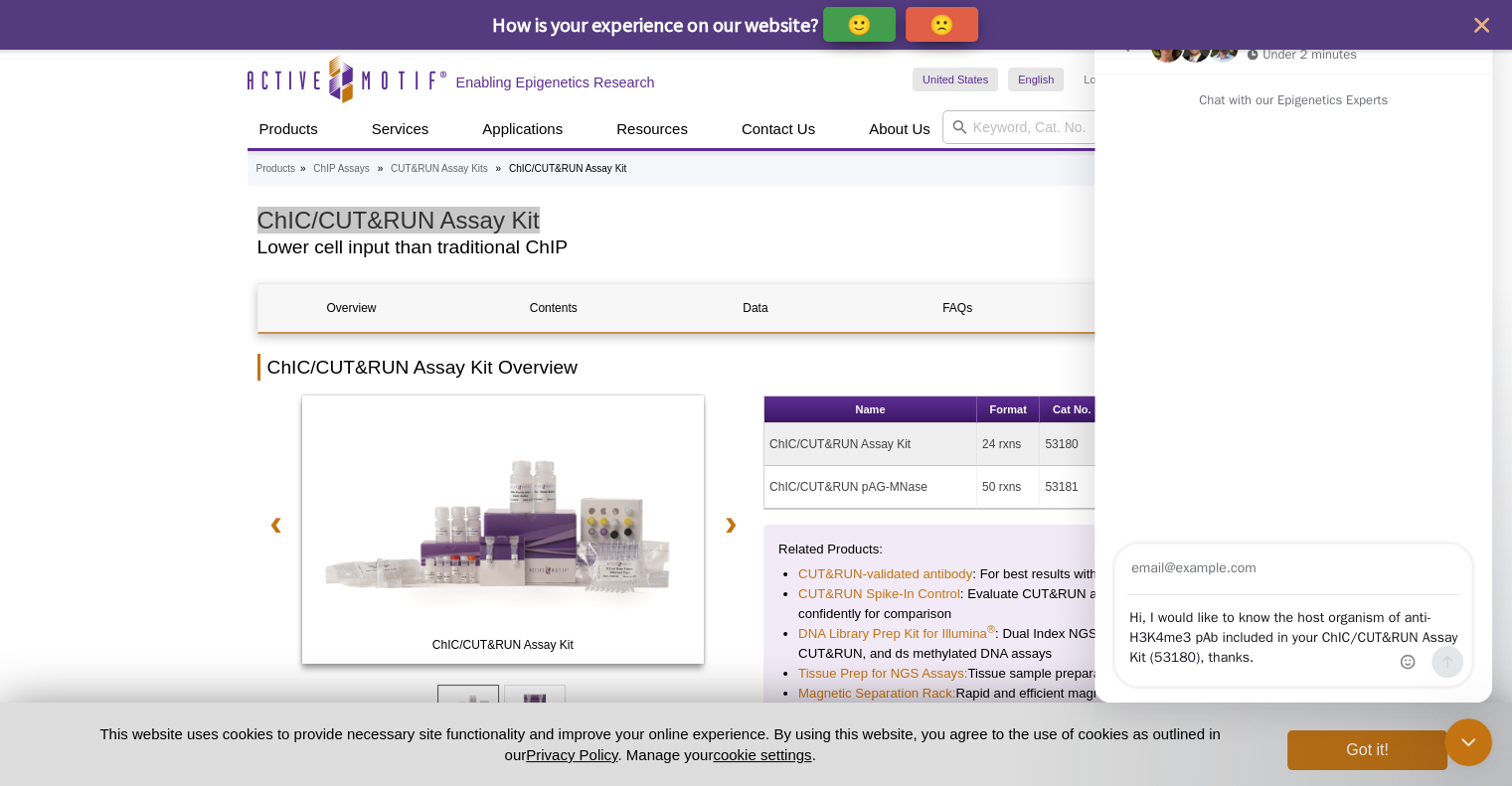 click at bounding box center (1431, 615) 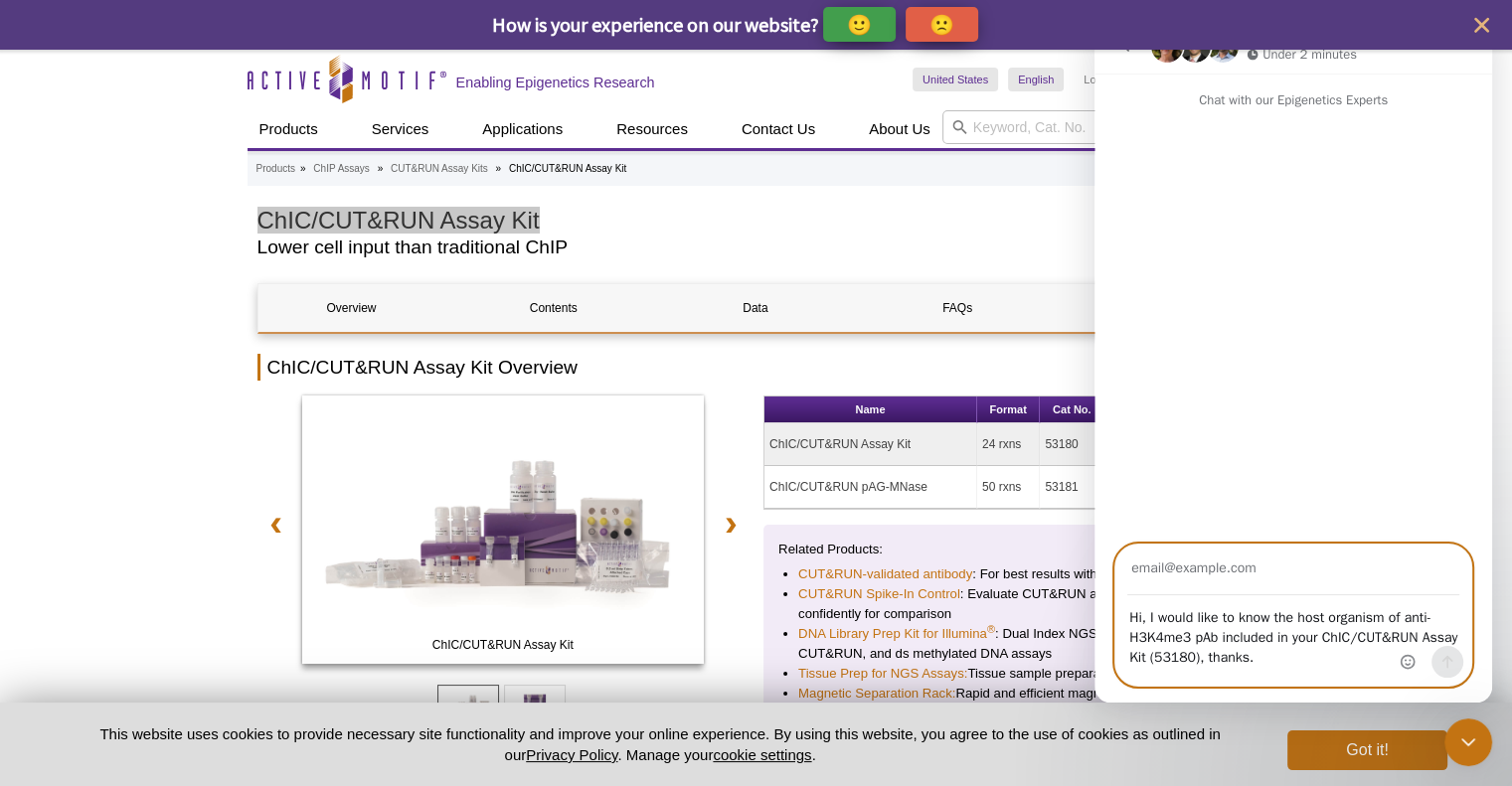 click at bounding box center [1293, 569] 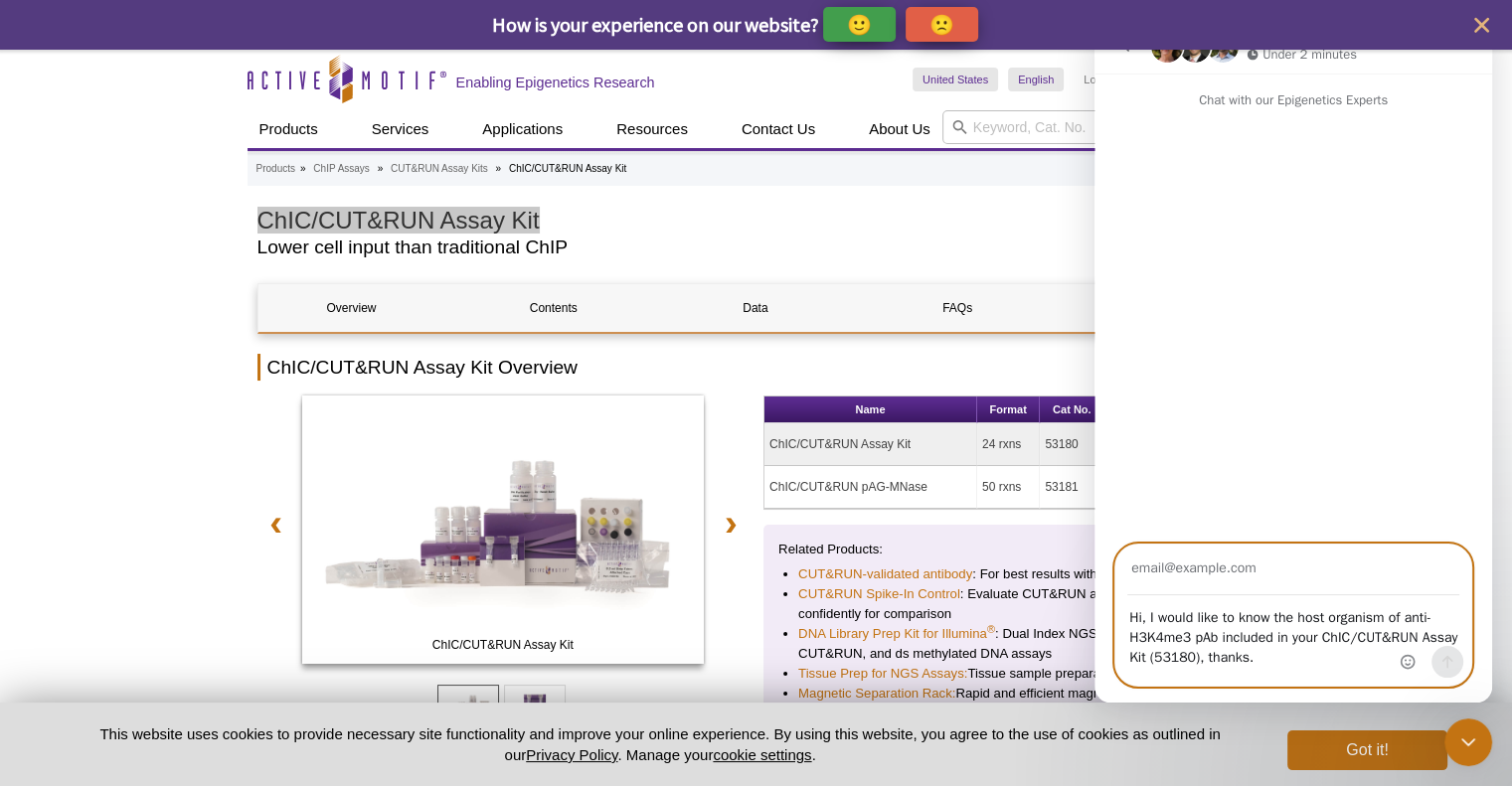 type on "[EMAIL]" 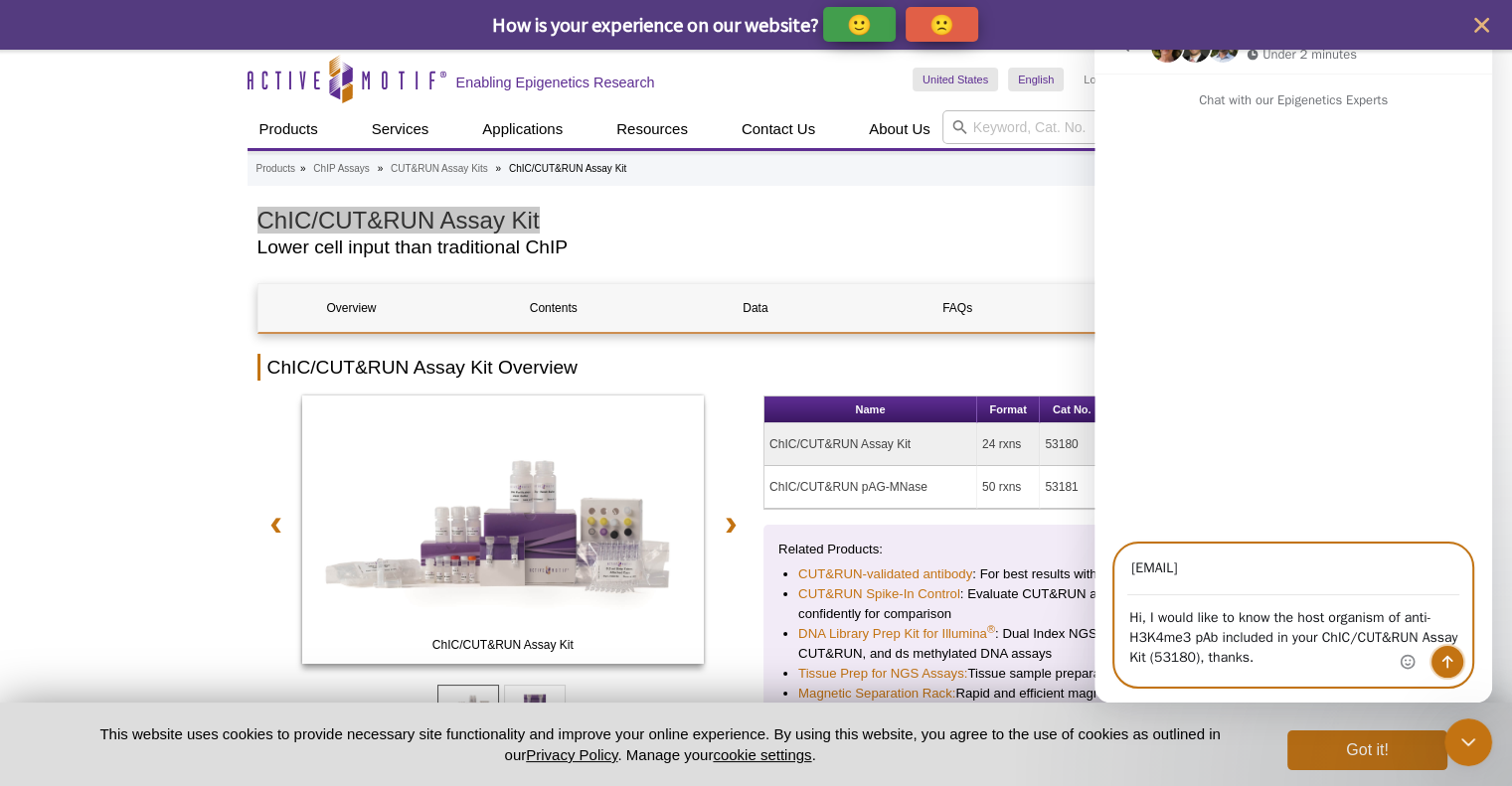 click 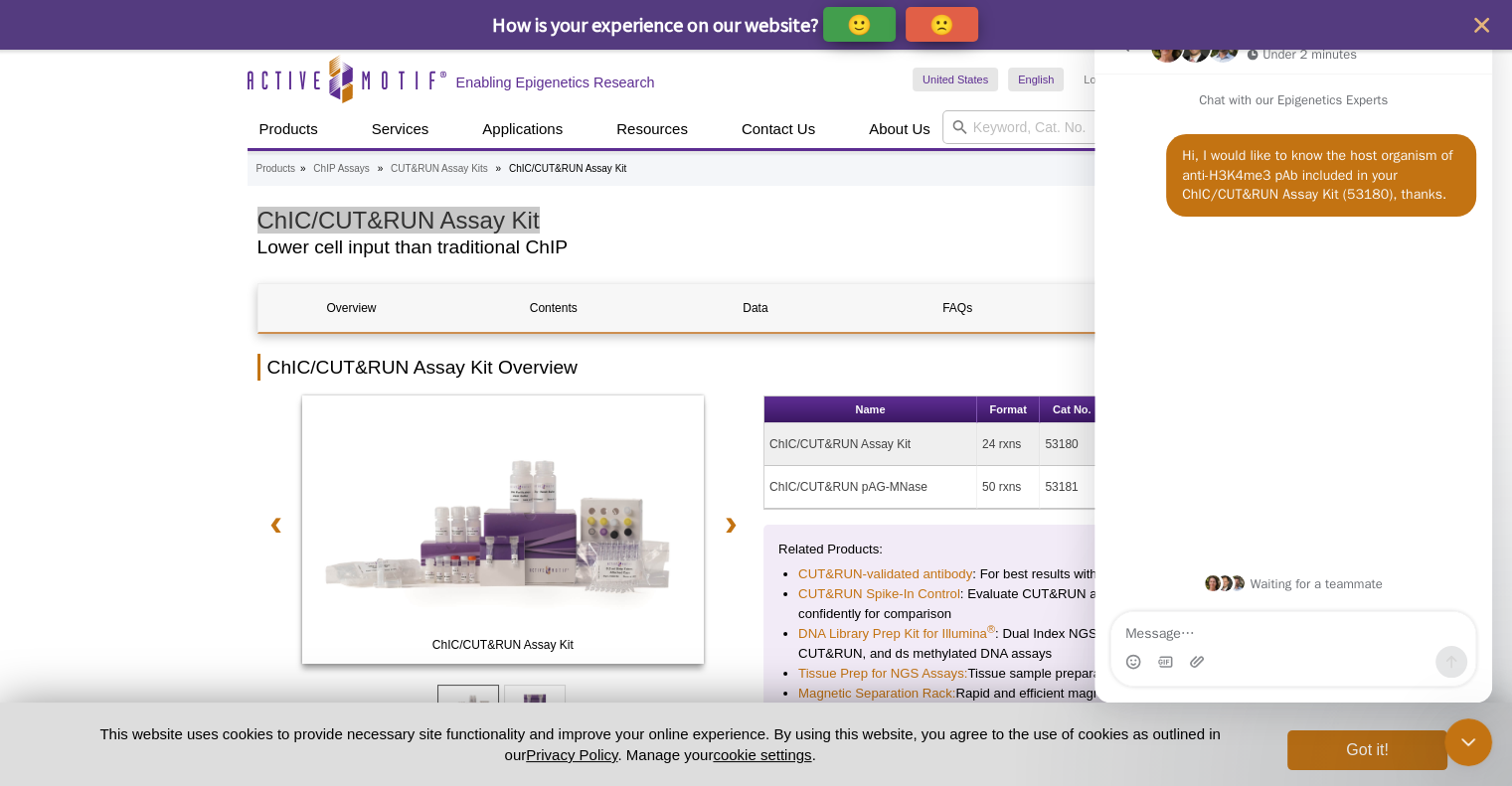 click at bounding box center (1468, 742) 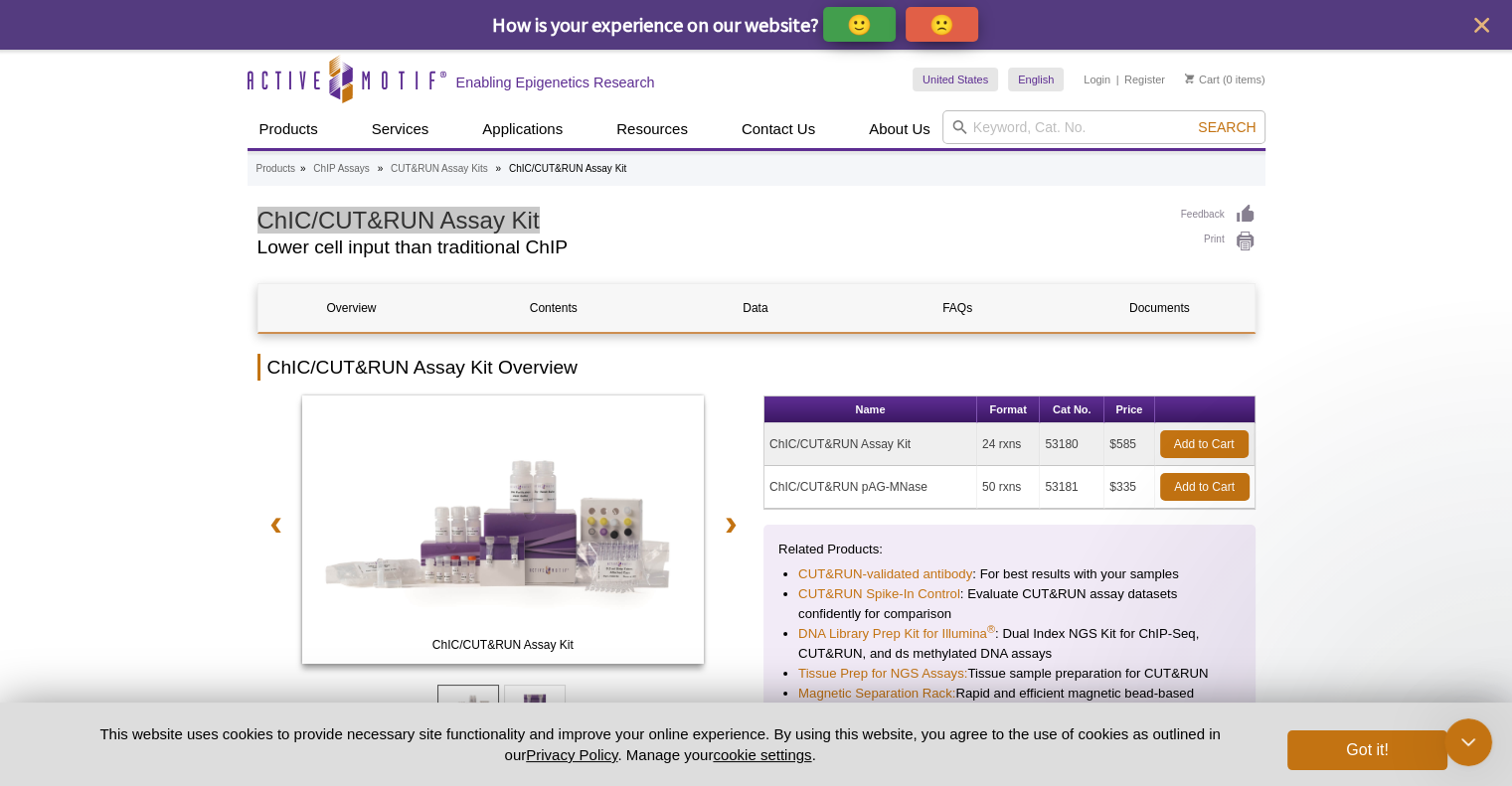 scroll, scrollTop: 0, scrollLeft: 0, axis: both 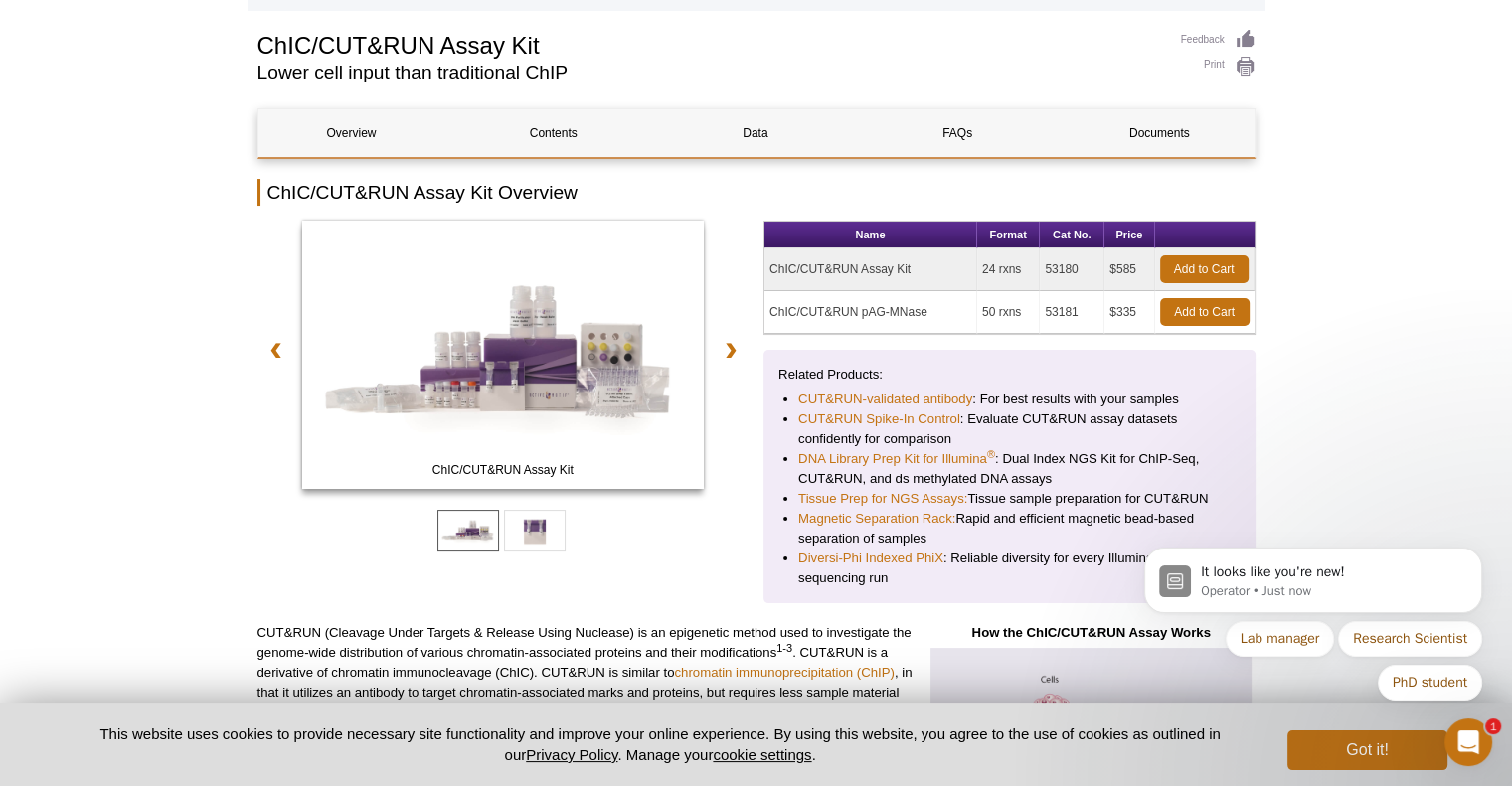 click on "Active Motif Logo
Enabling Epigenetics Research
0
Search
Skip to content
Active Motif Logo
Enabling Epigenetics Research
United States
Australia
Austria
Belgium
Brazil
Canada
China Czech Republic India" at bounding box center (756, 3709) 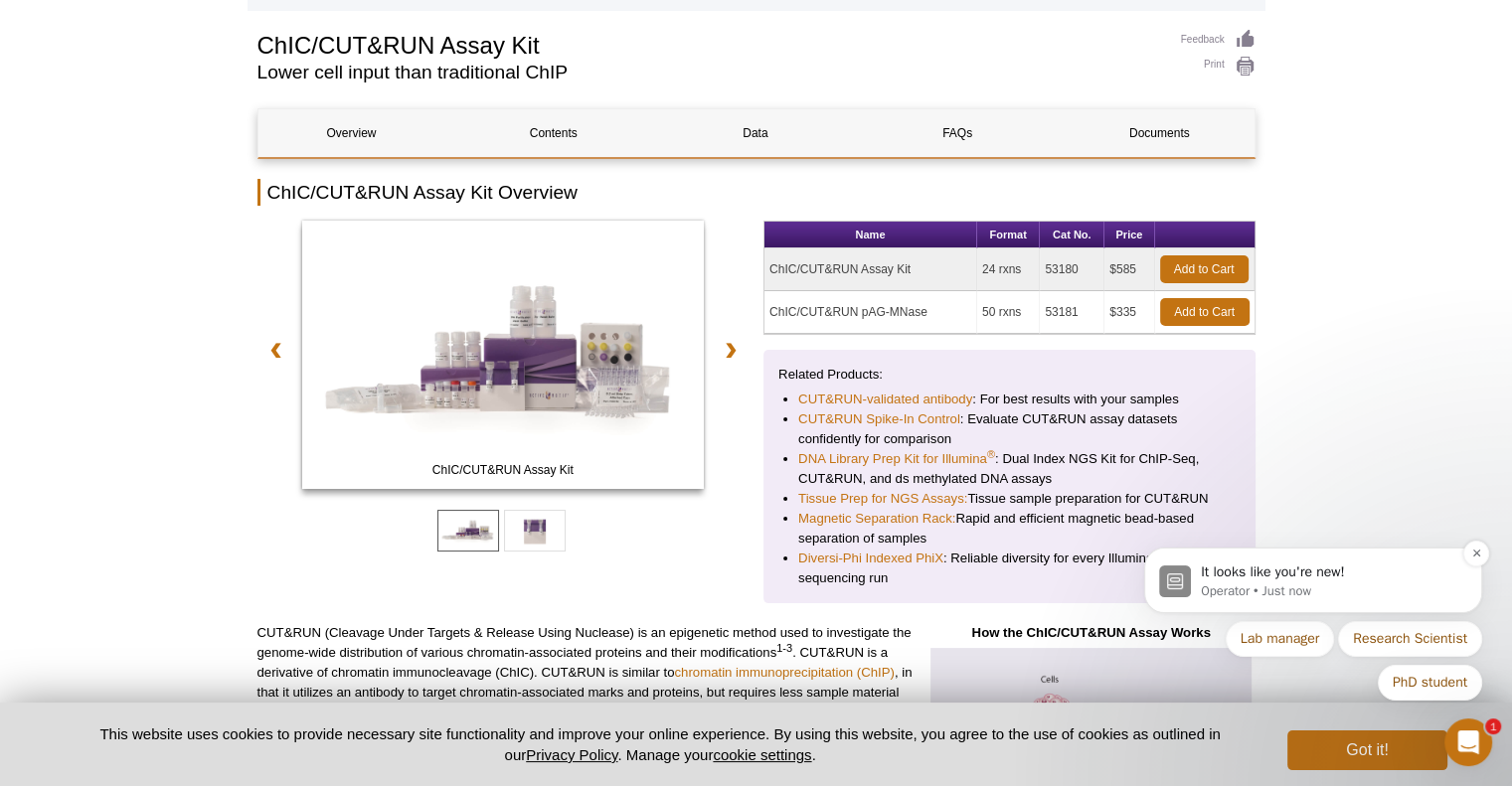 click on "It looks like you're new!" at bounding box center (1329, 572) 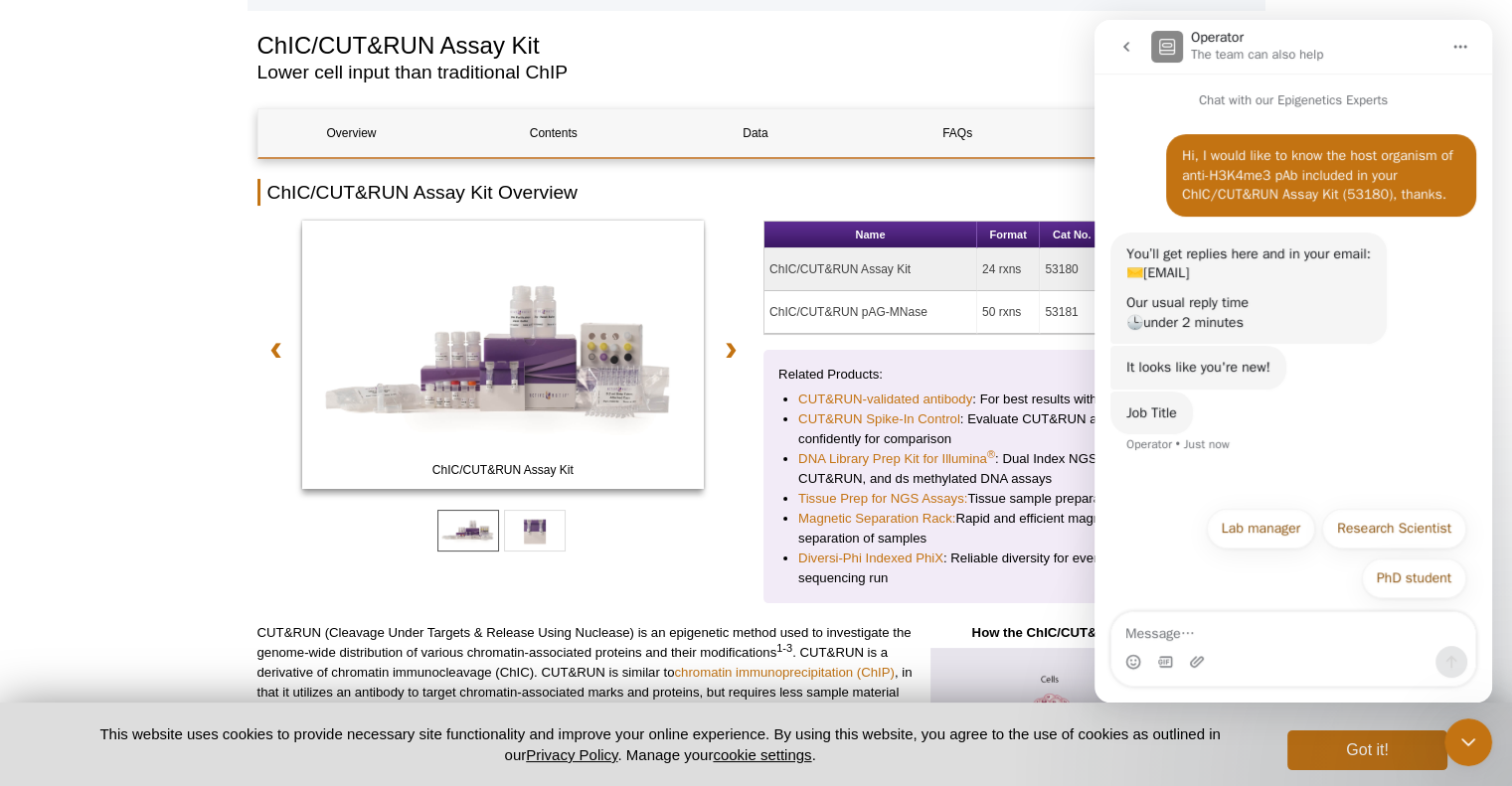 click at bounding box center [1293, 629] 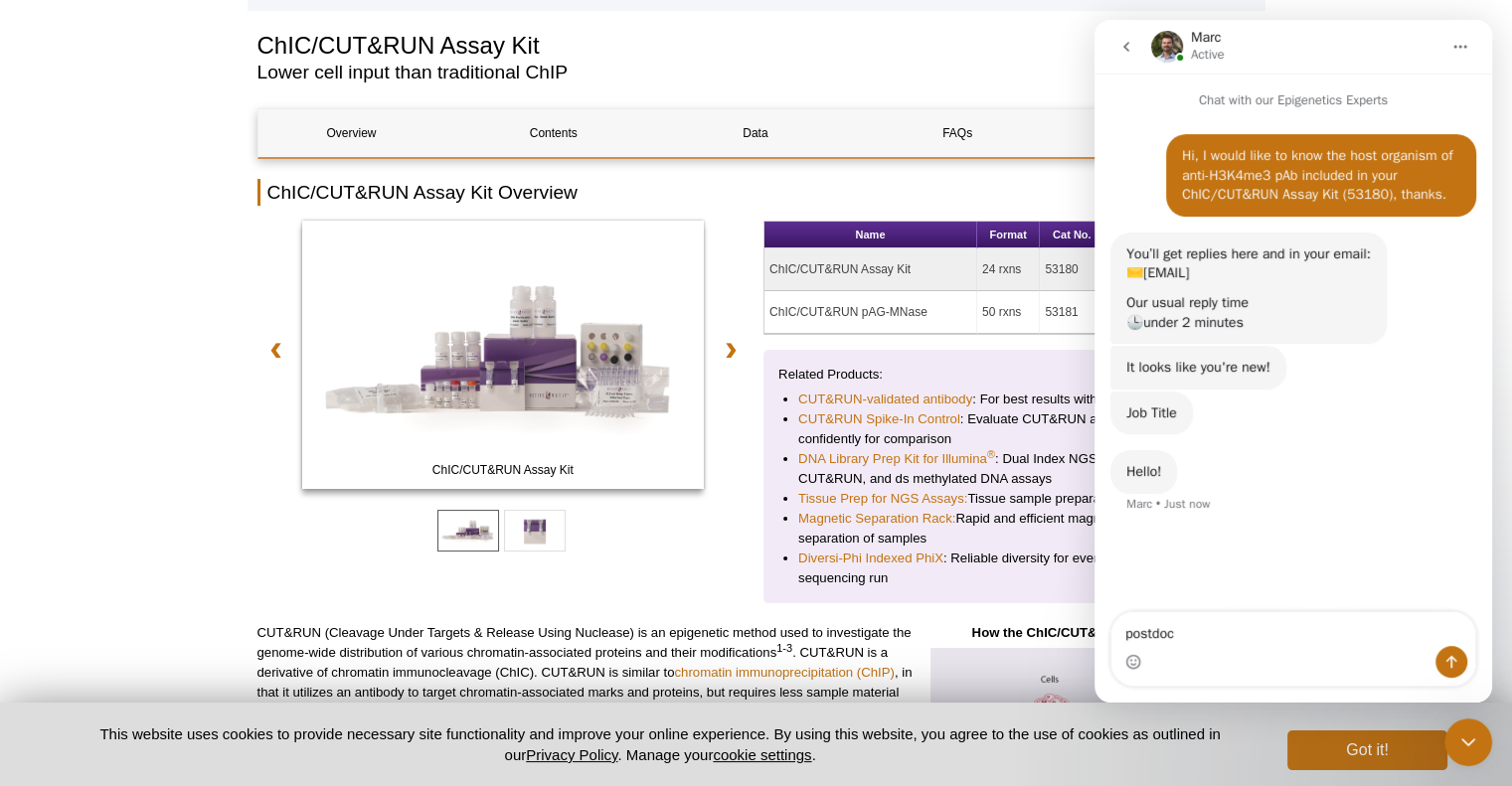 scroll, scrollTop: 0, scrollLeft: 0, axis: both 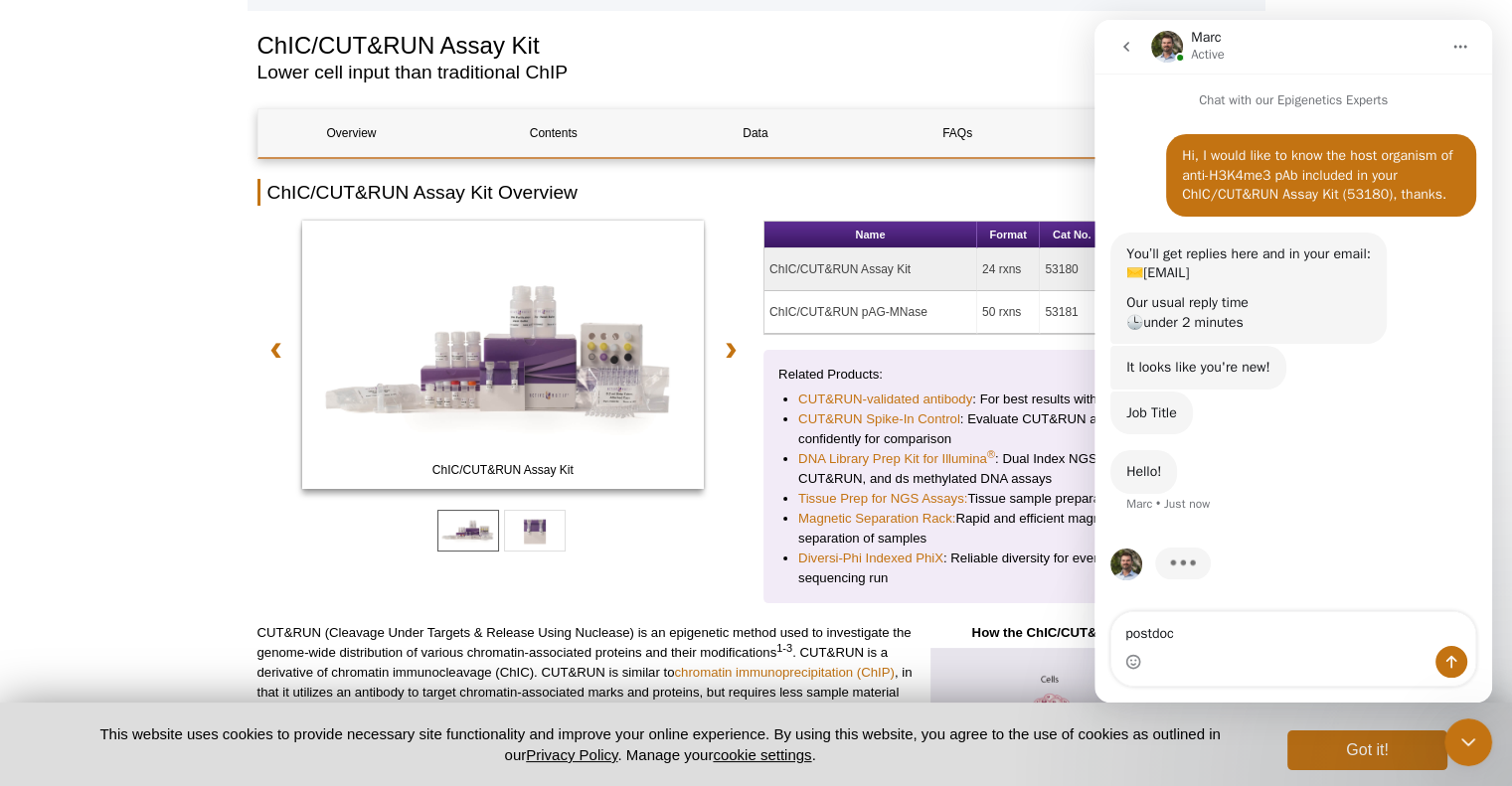 type on "postdoc" 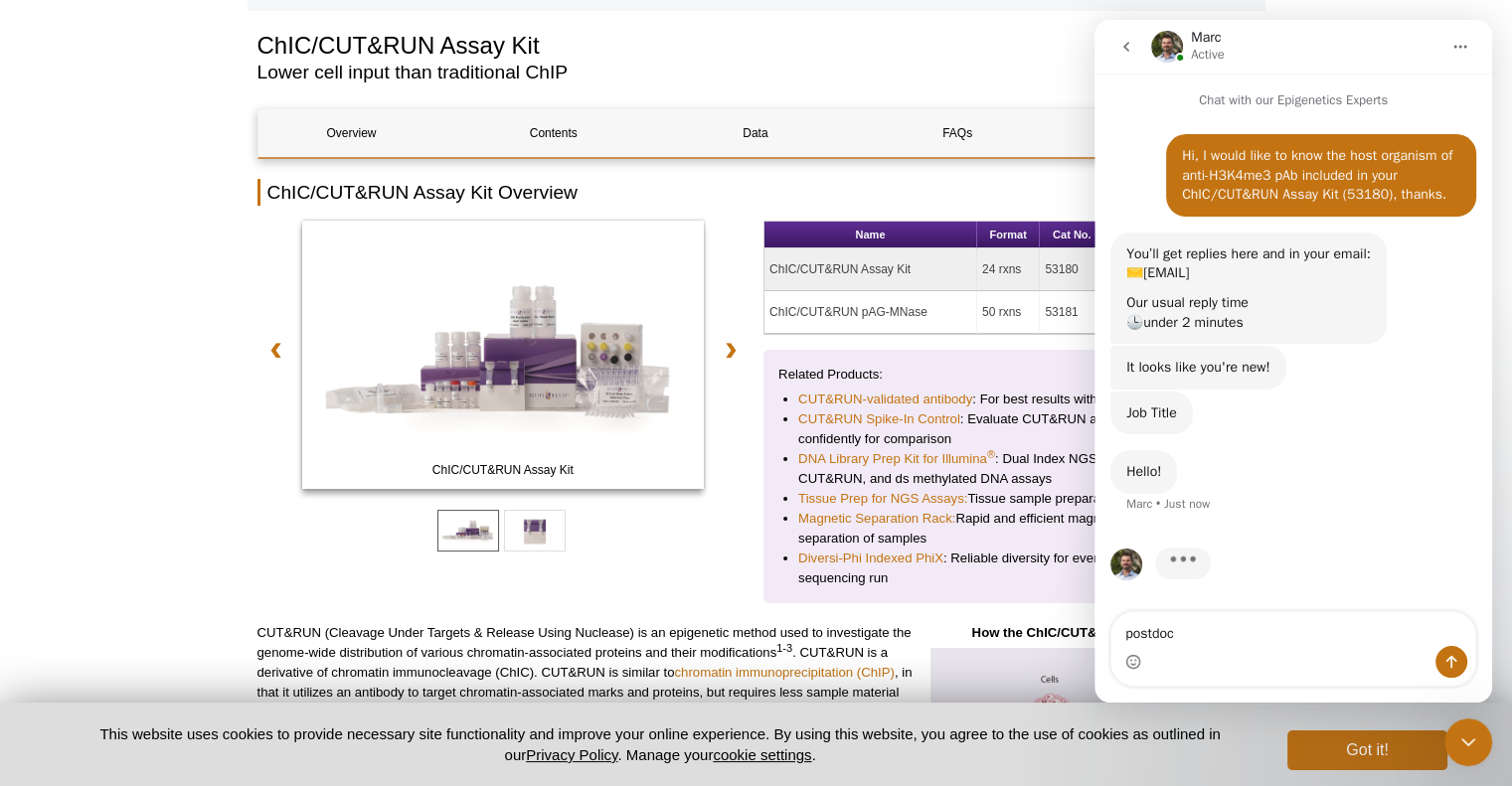 click on "ChIC/CUT&RUN Assay Kit" at bounding box center [709, 44] 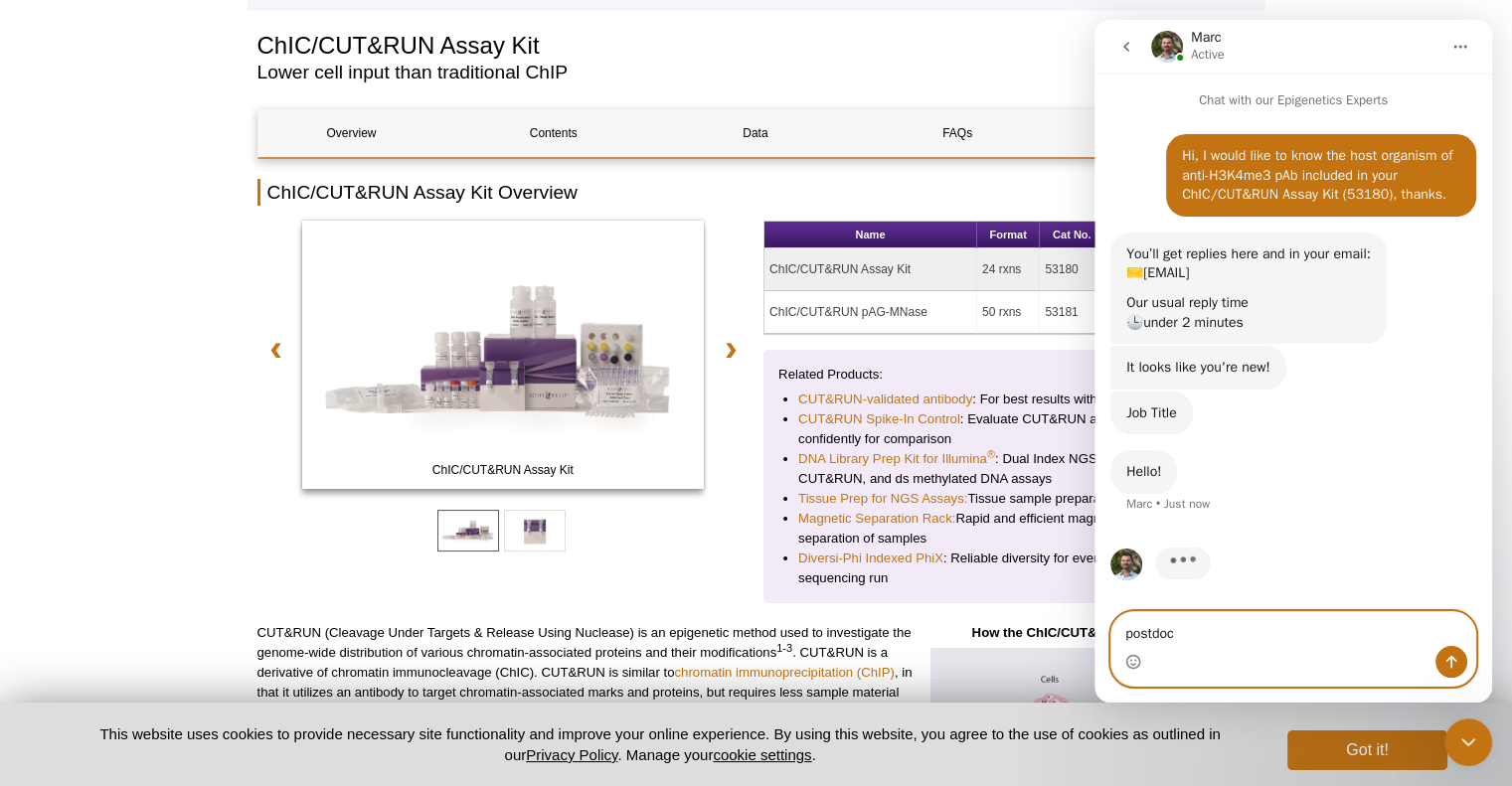 click on "postdoc" at bounding box center [1293, 629] 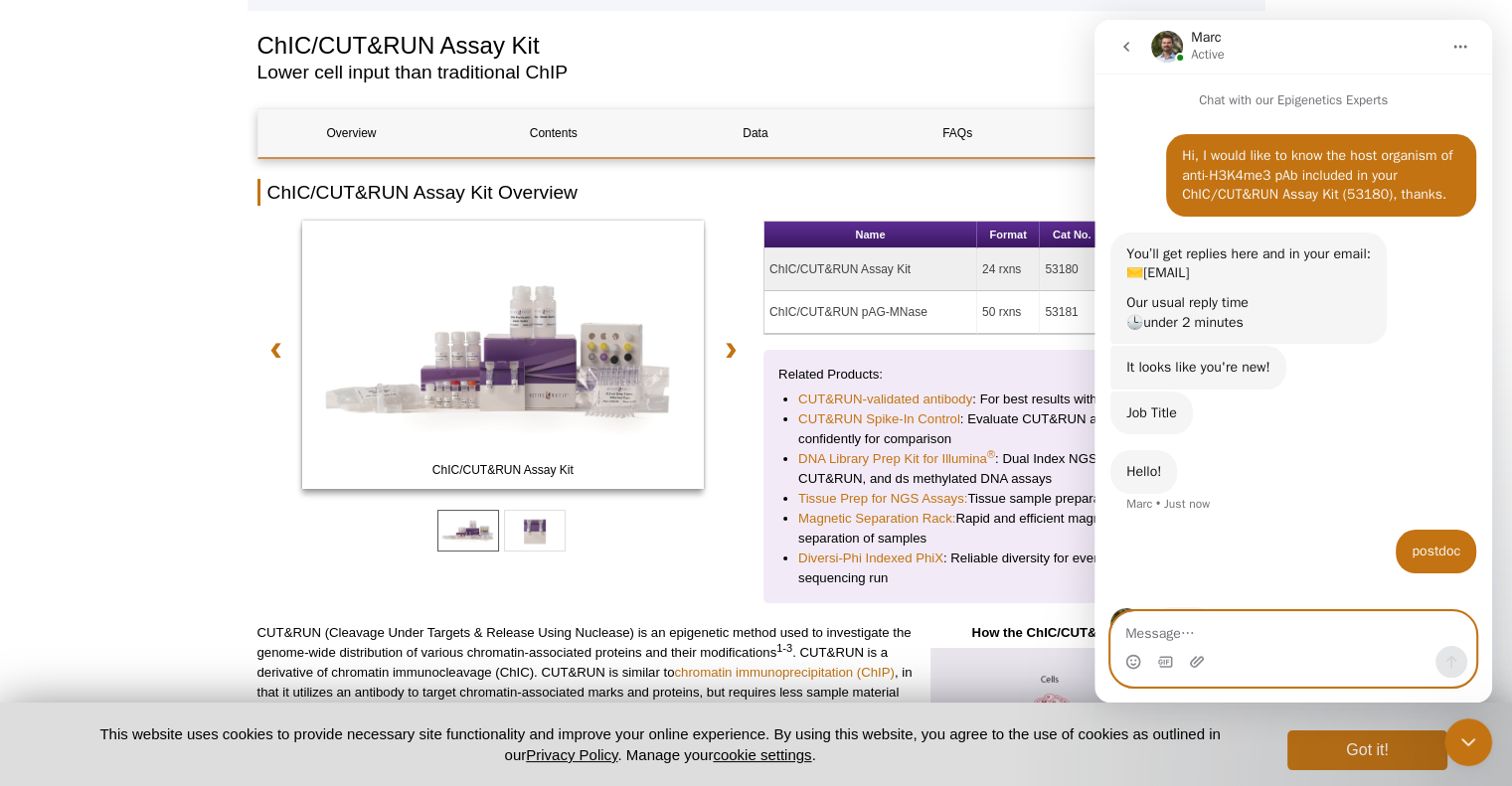 scroll, scrollTop: 59, scrollLeft: 0, axis: vertical 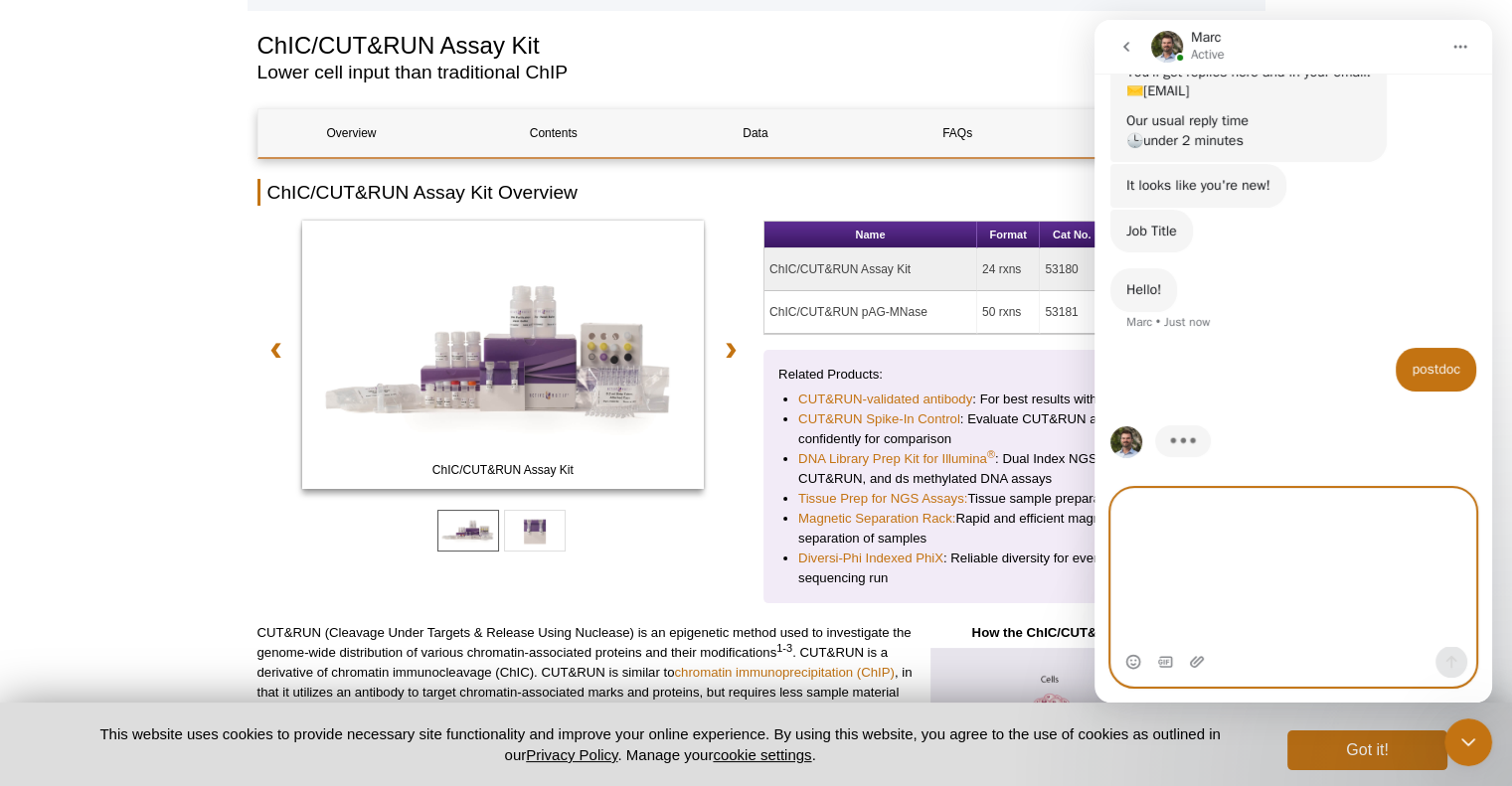 type 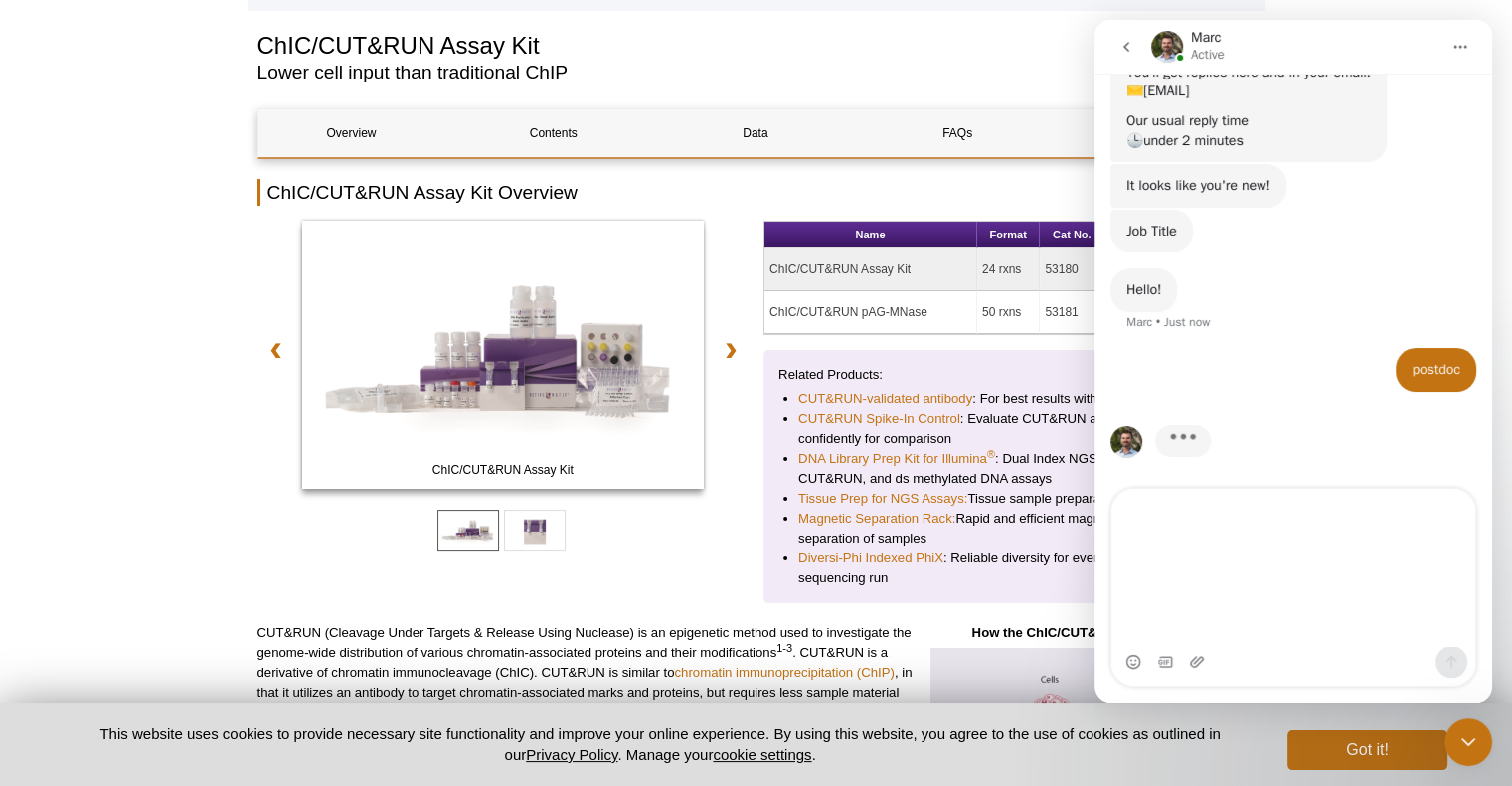 click 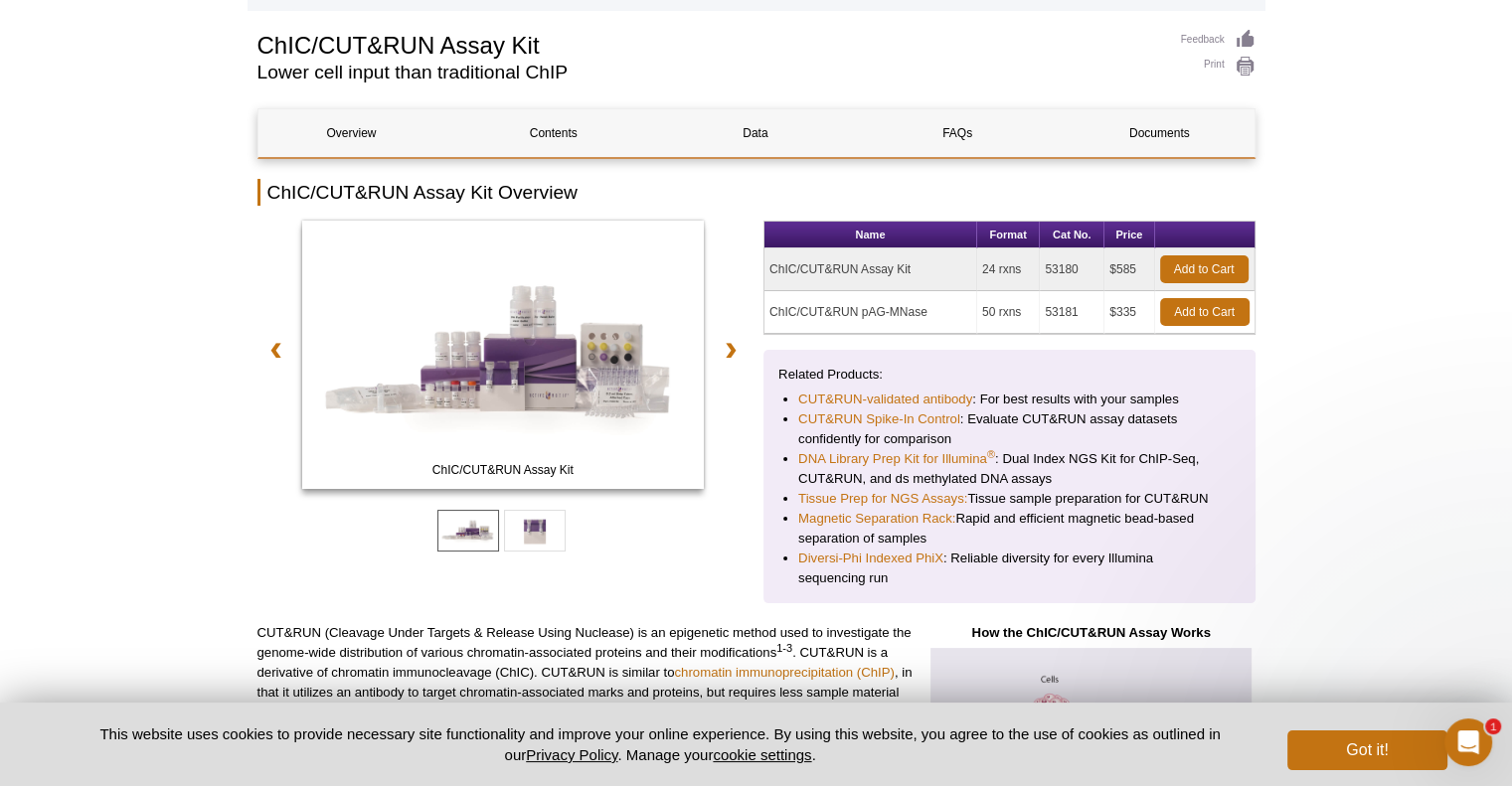 scroll, scrollTop: 182, scrollLeft: 0, axis: vertical 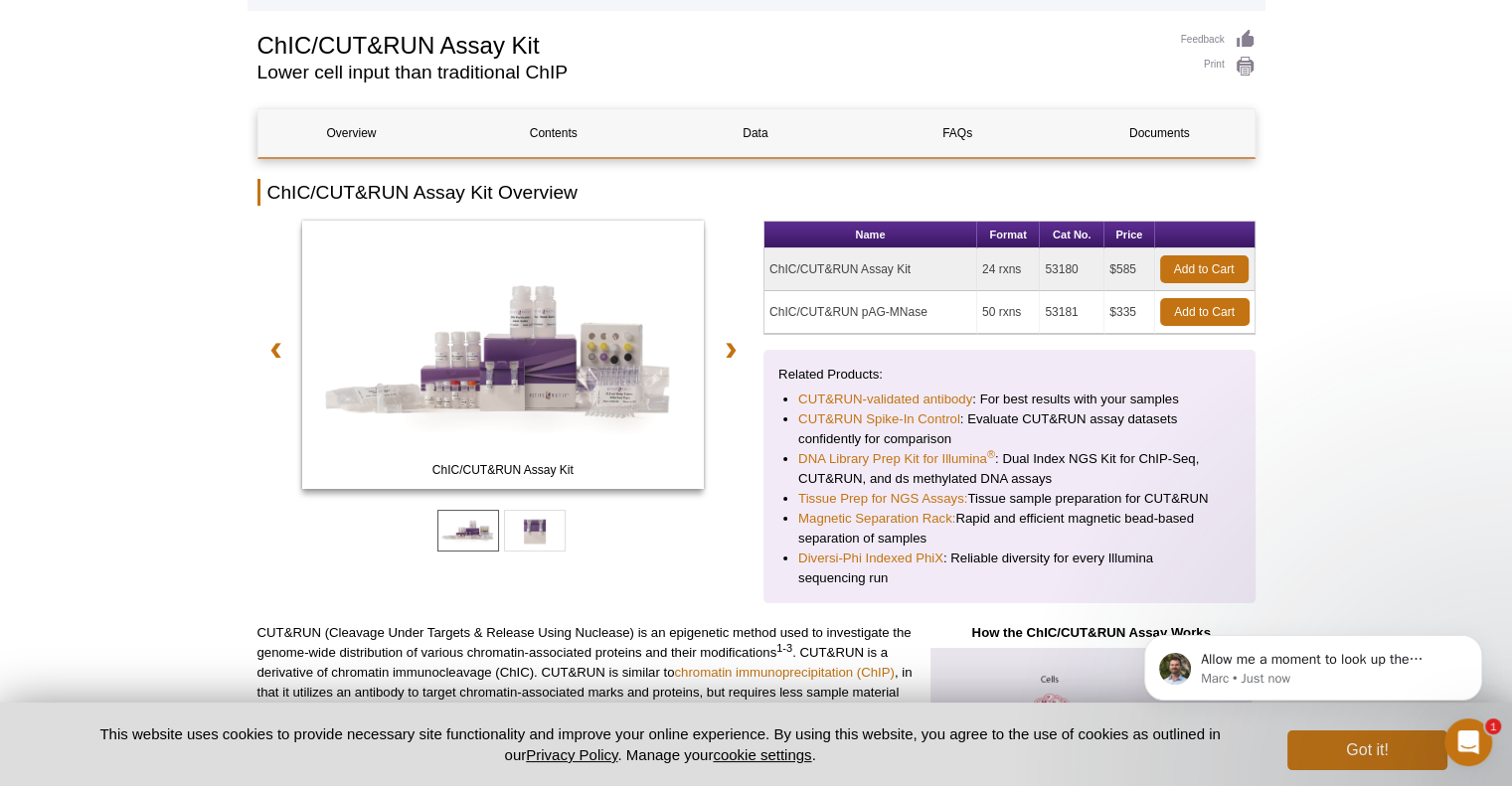 click 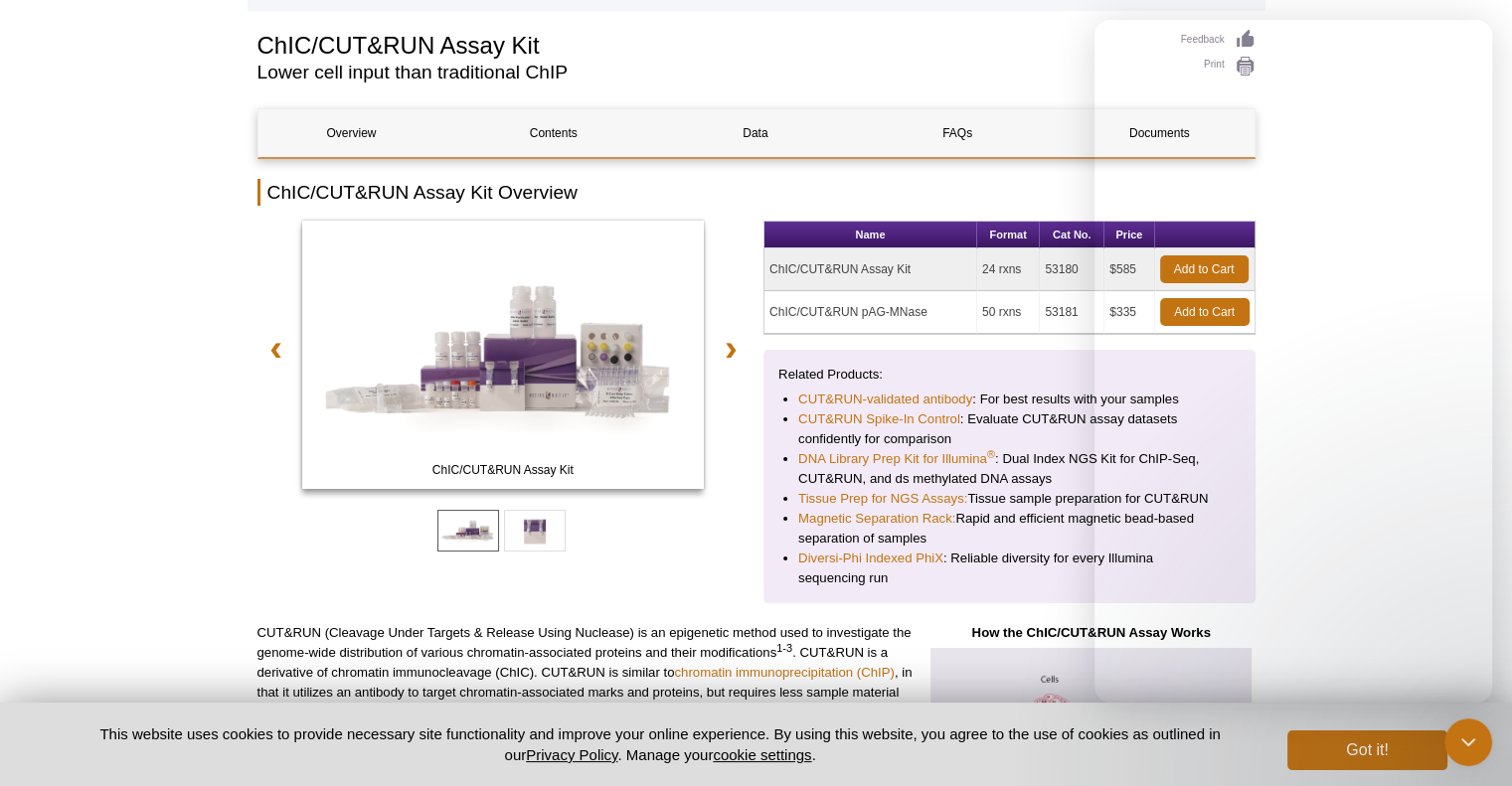 scroll, scrollTop: 86, scrollLeft: 0, axis: vertical 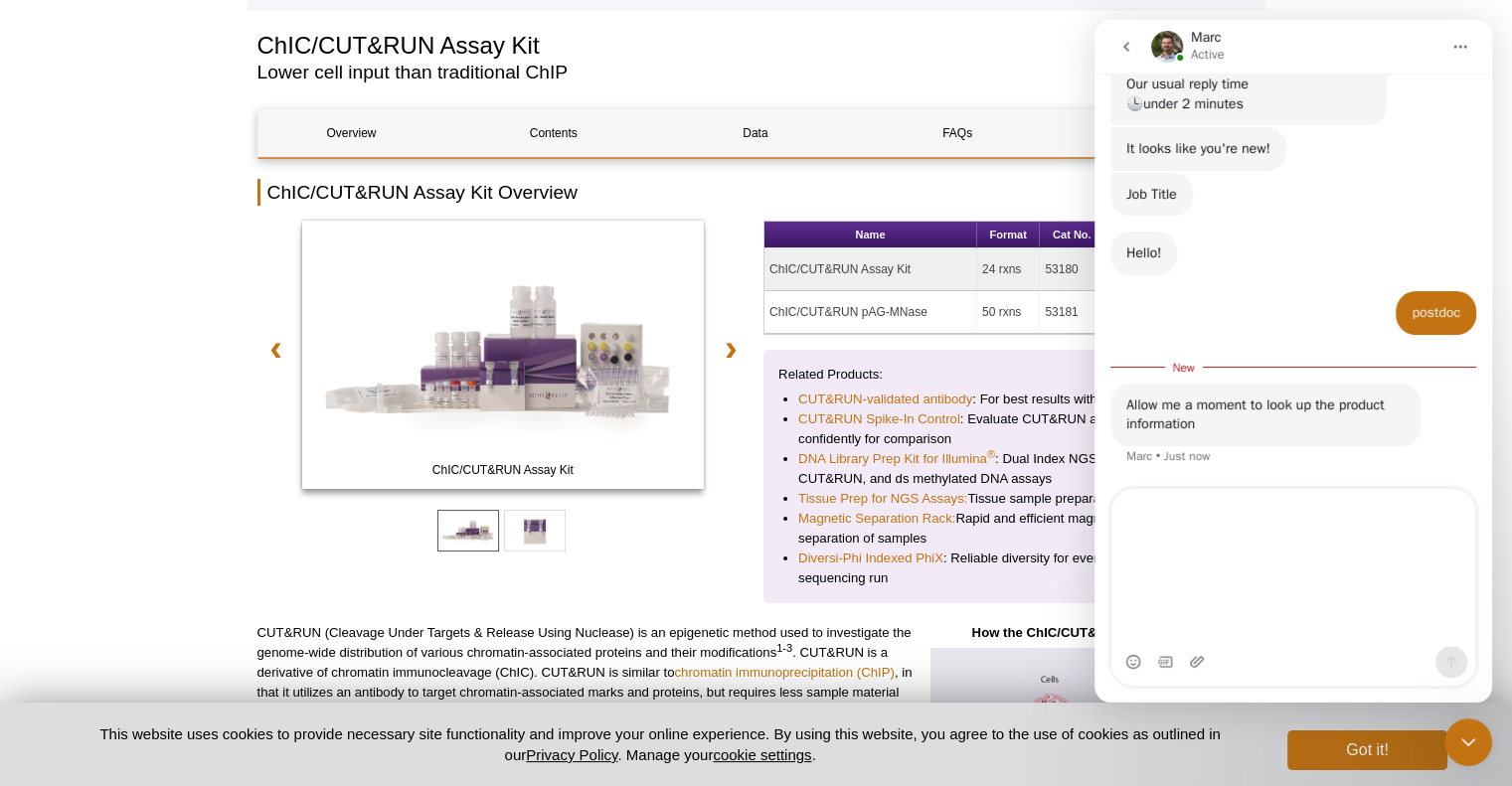 click at bounding box center [1293, 567] 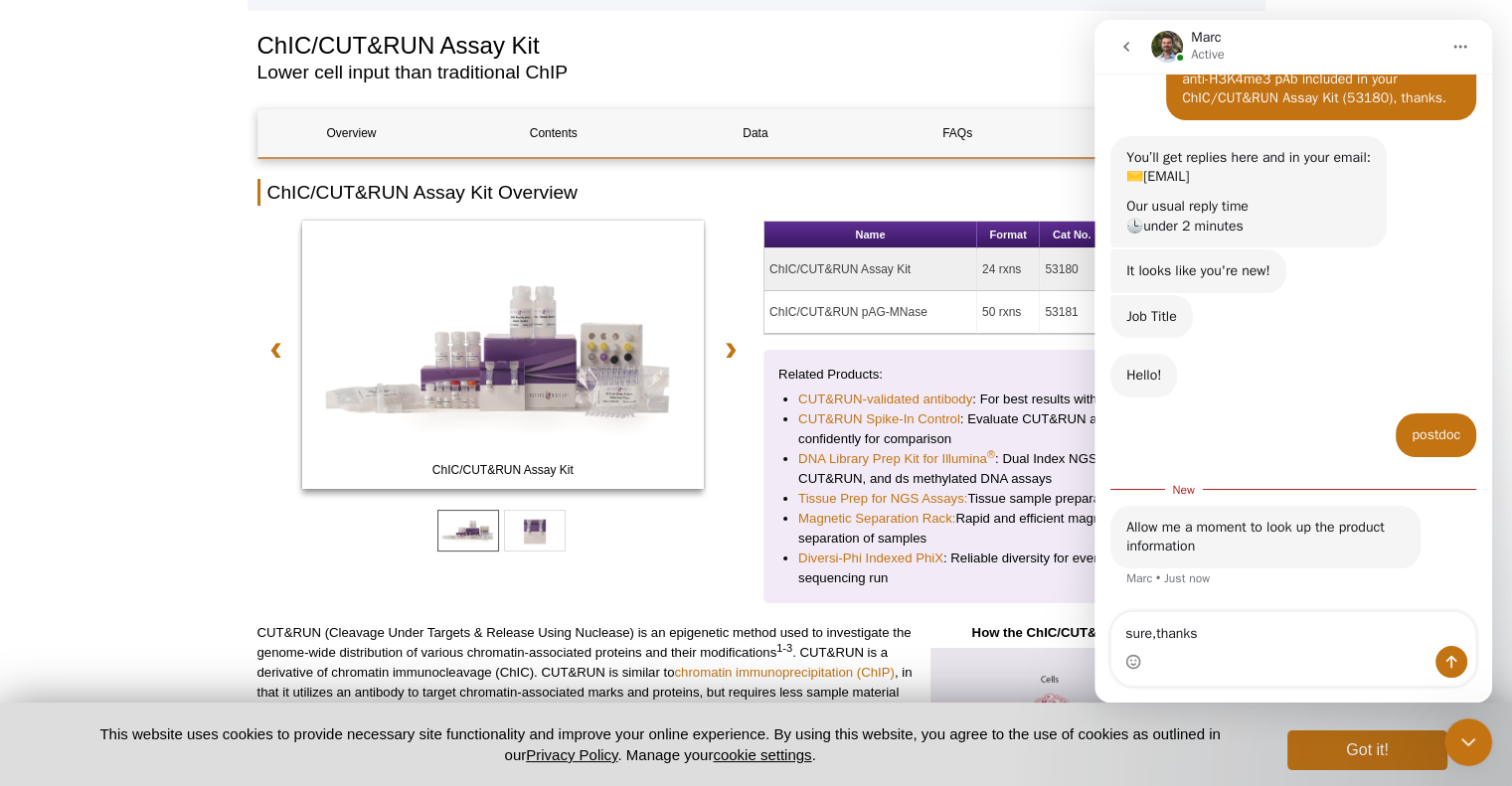type on "sure, thanks" 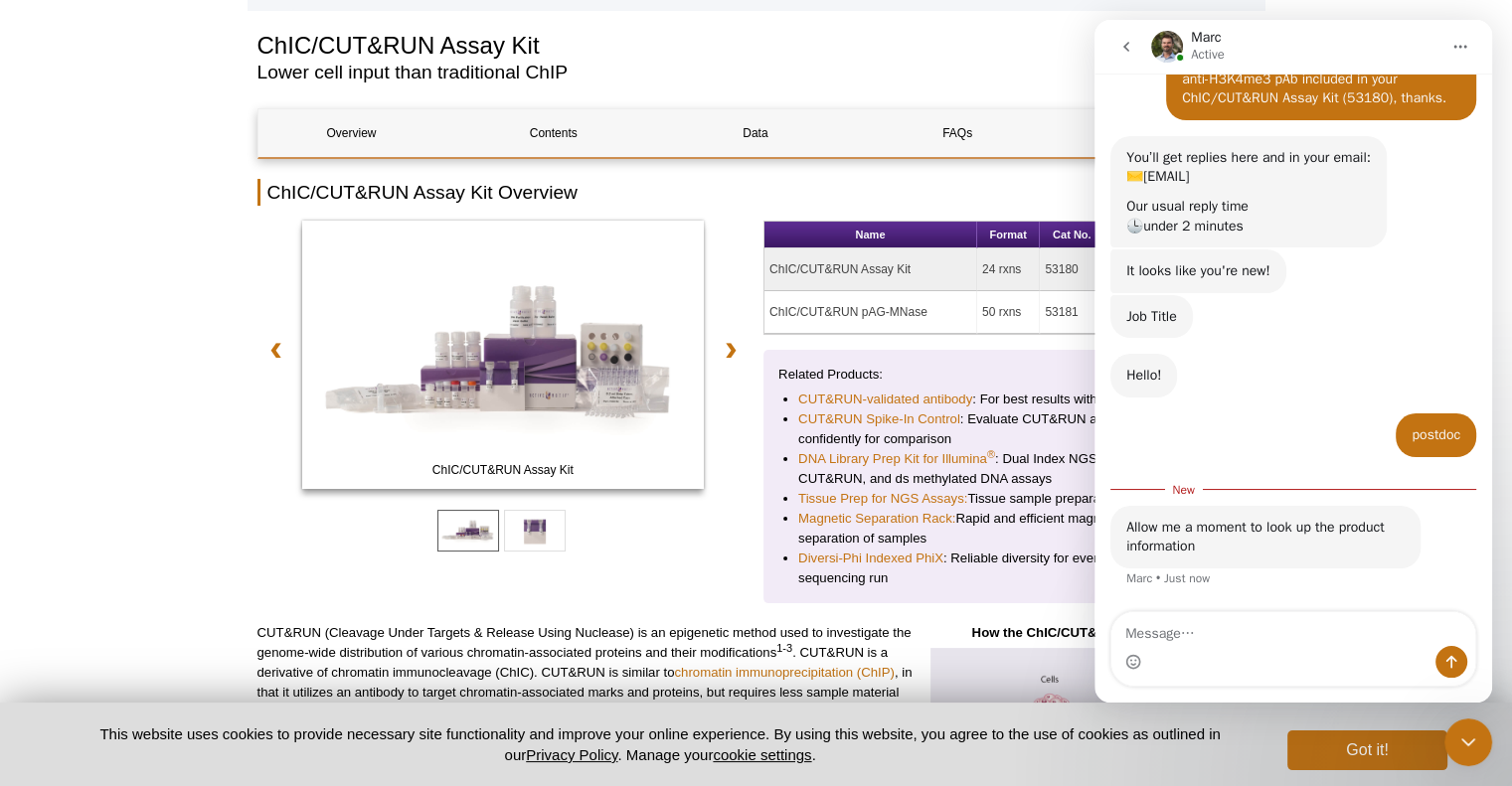 scroll, scrollTop: 119, scrollLeft: 0, axis: vertical 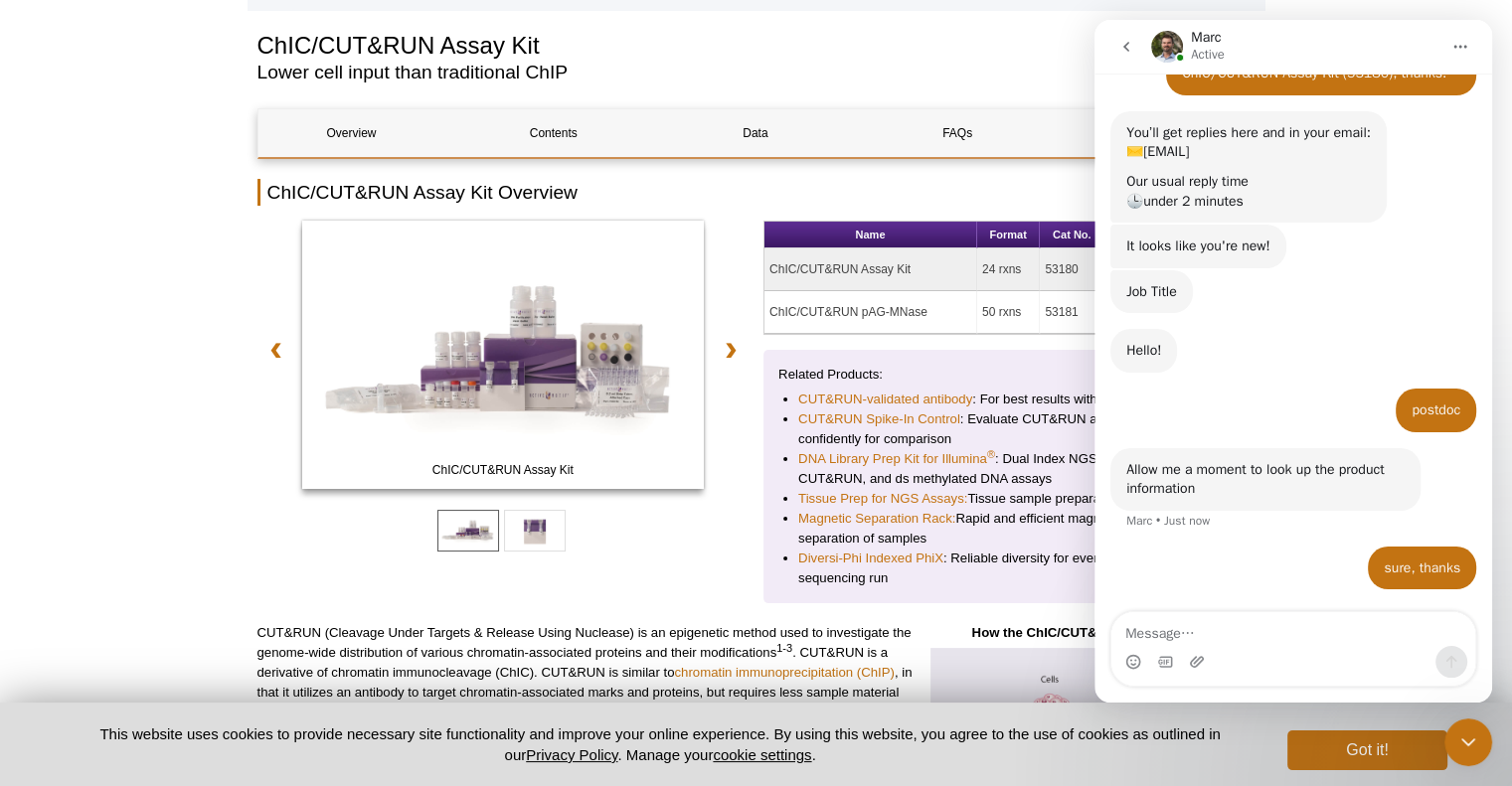 type 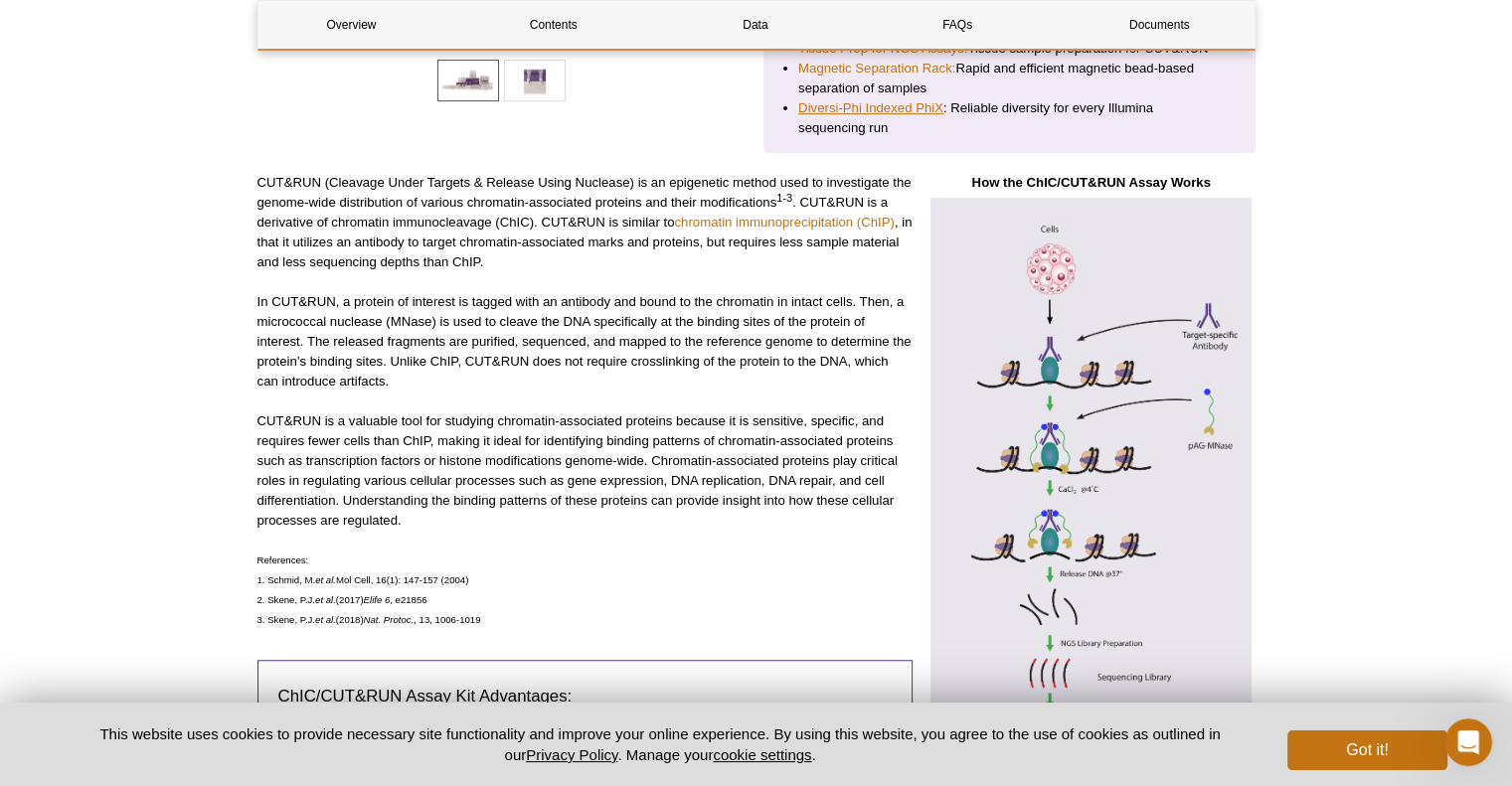 scroll, scrollTop: 624, scrollLeft: 0, axis: vertical 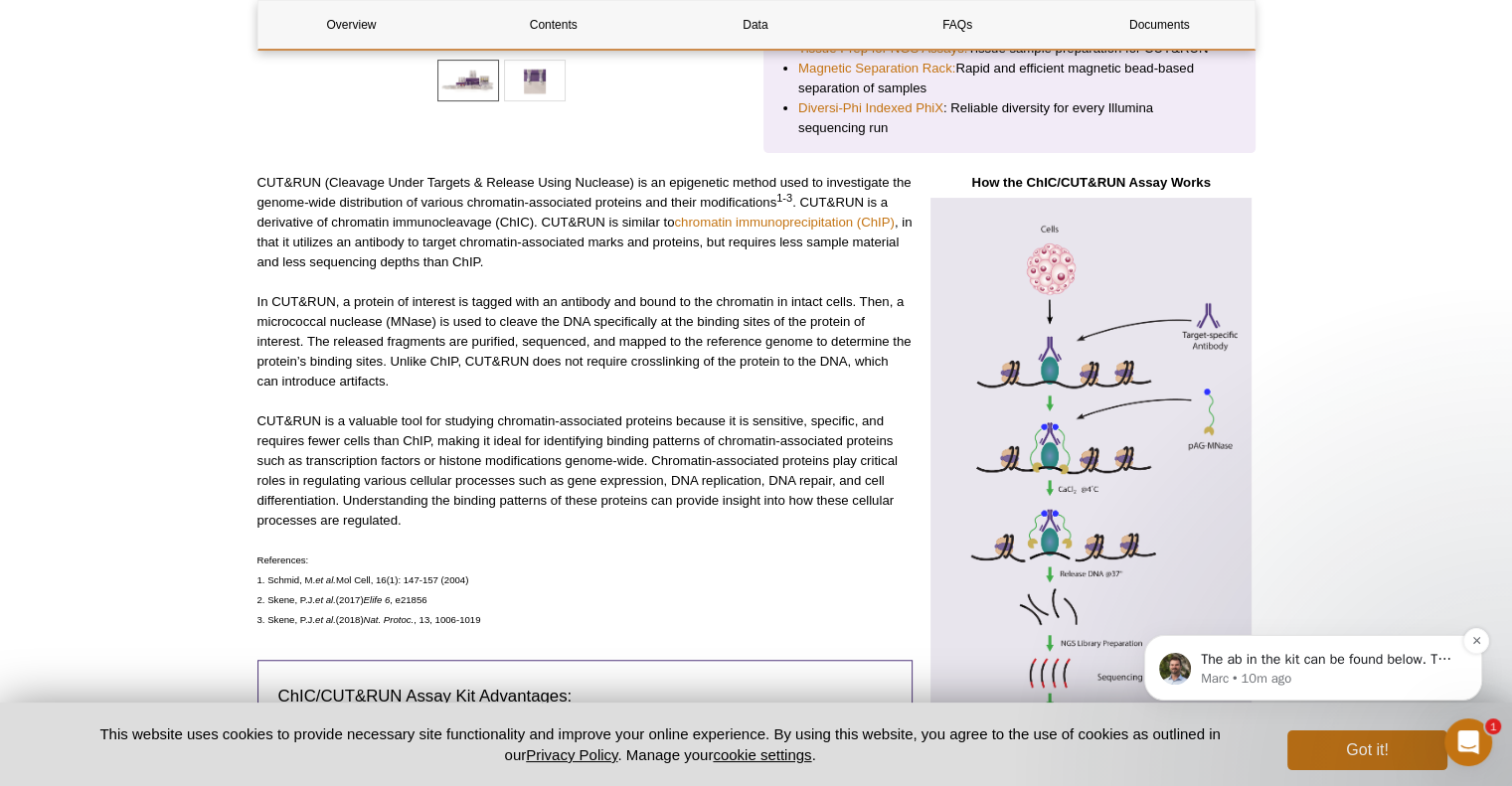 click on "Marc • 10m ago" at bounding box center [1329, 679] 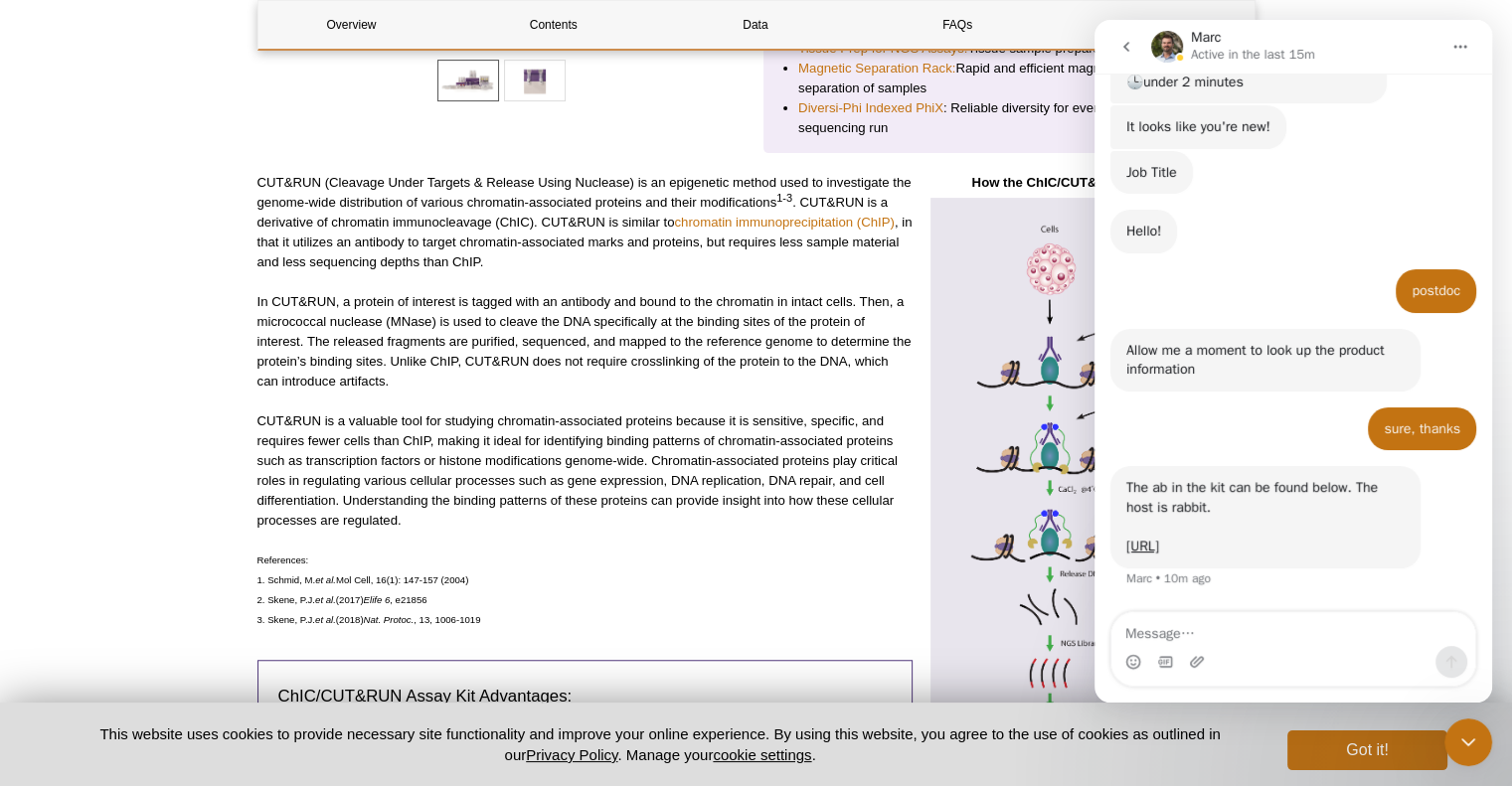 scroll, scrollTop: 0, scrollLeft: 0, axis: both 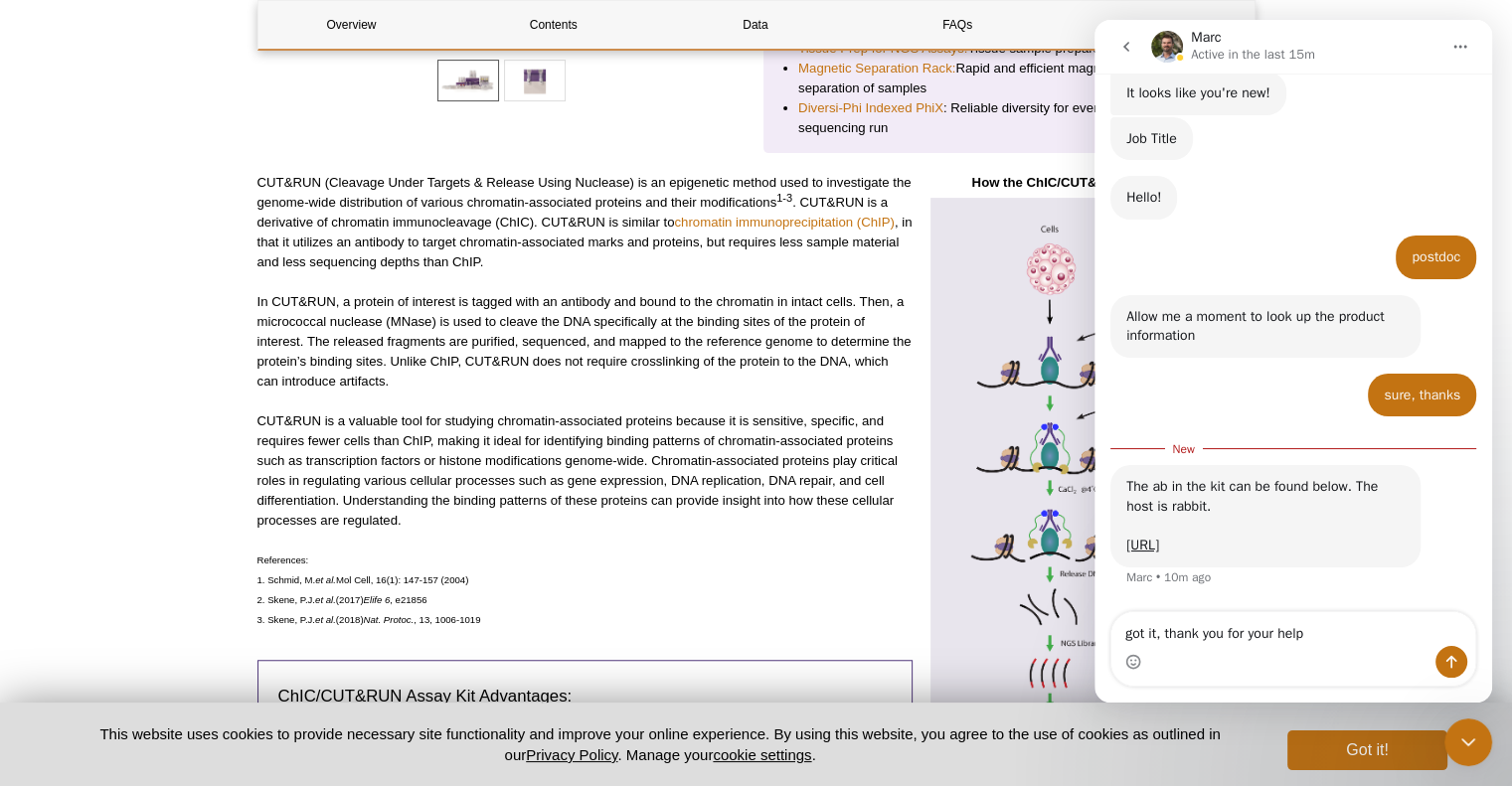 type on "got it, thank you for your help!" 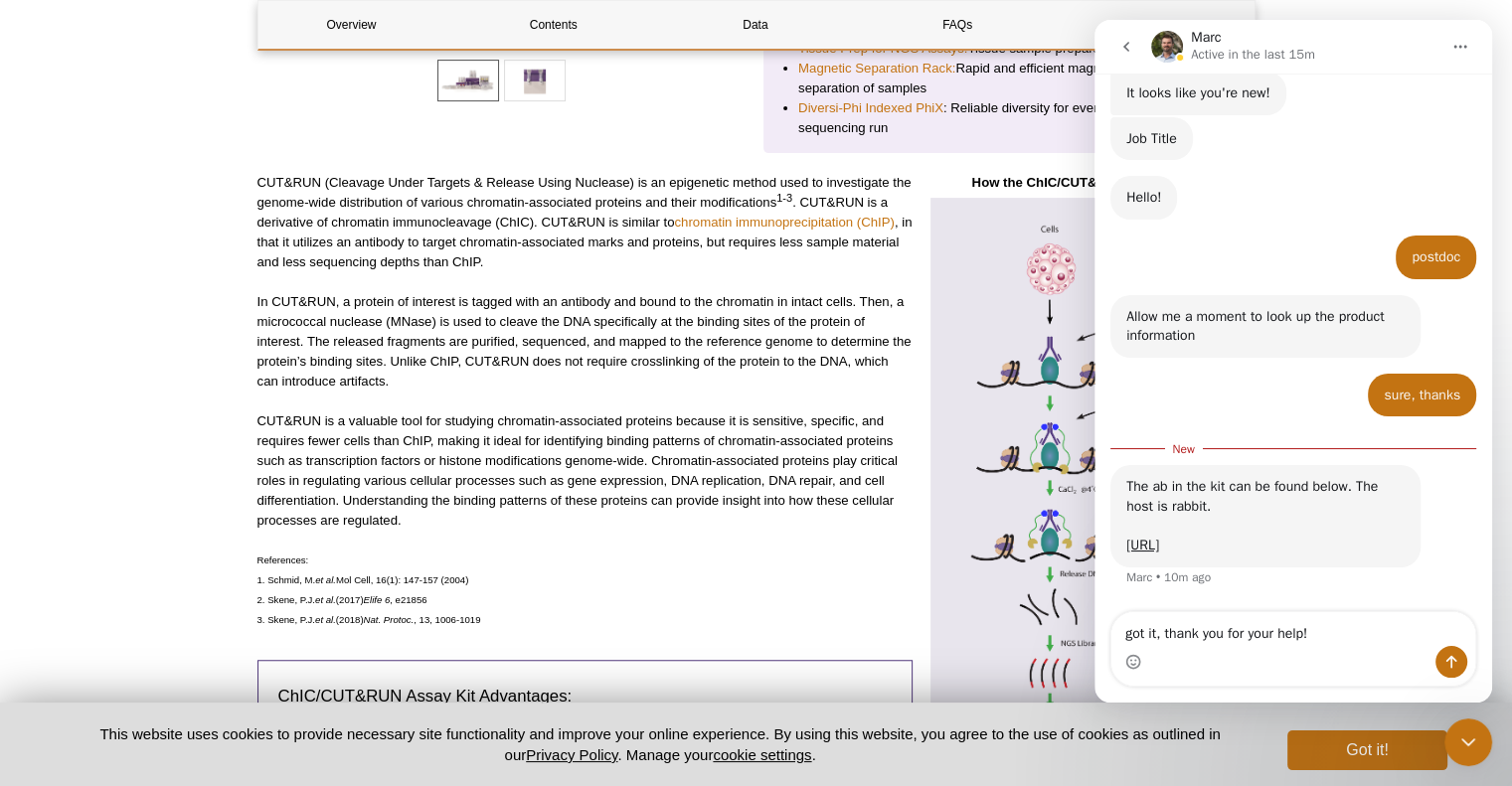 type 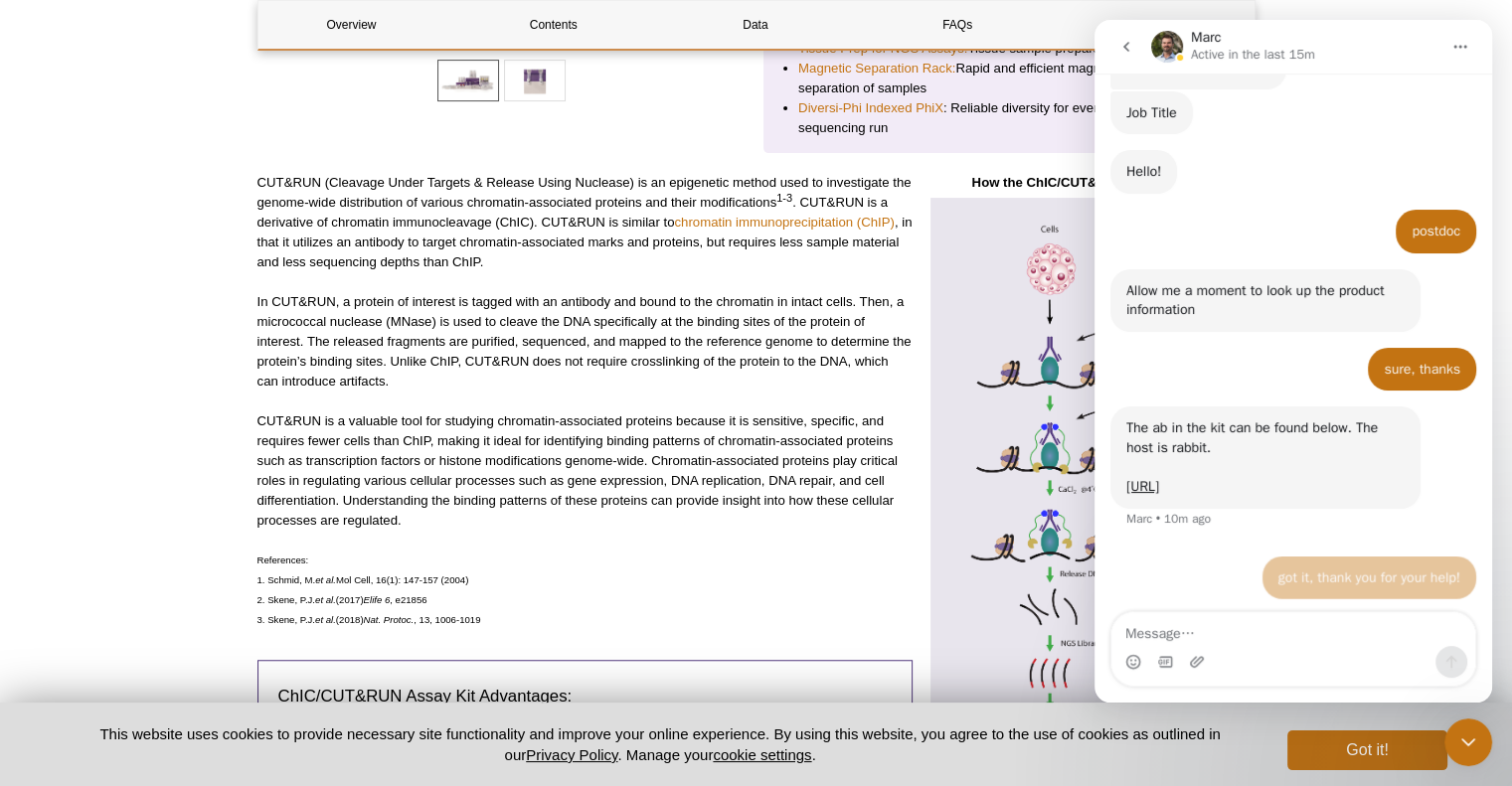 scroll, scrollTop: 2, scrollLeft: 0, axis: vertical 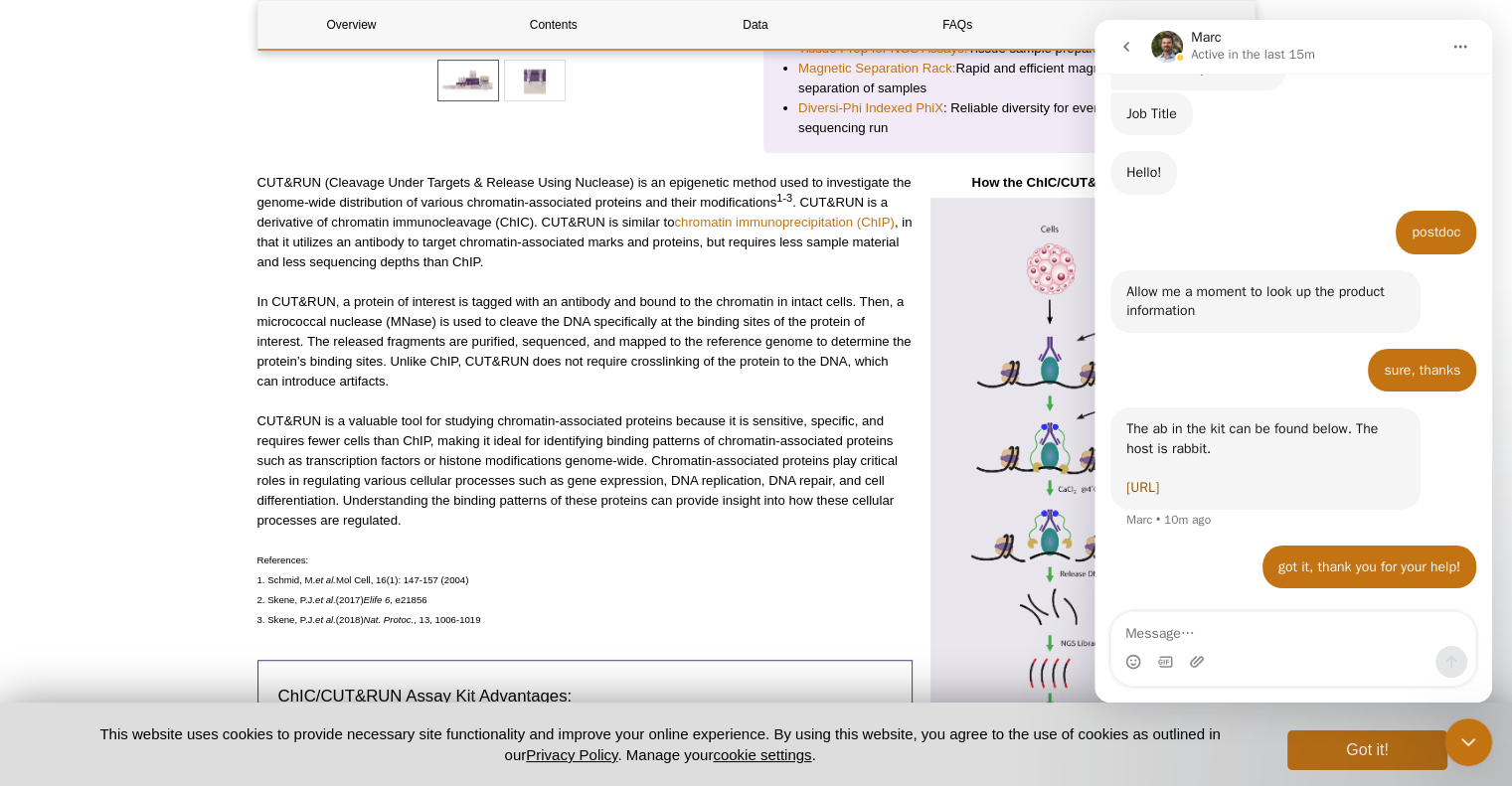 click on "[URL]" at bounding box center [1142, 487] 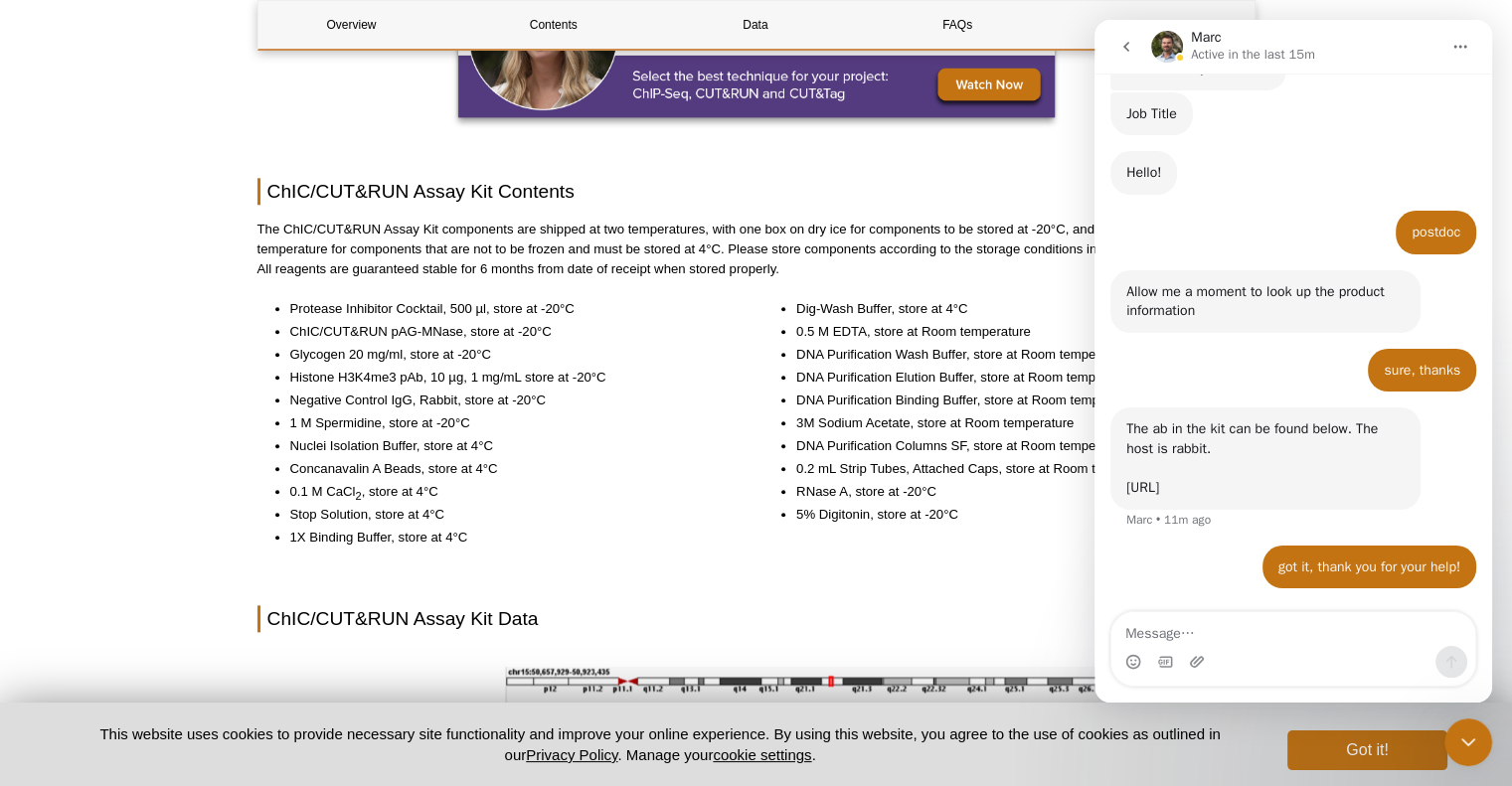 scroll, scrollTop: 2078, scrollLeft: 0, axis: vertical 